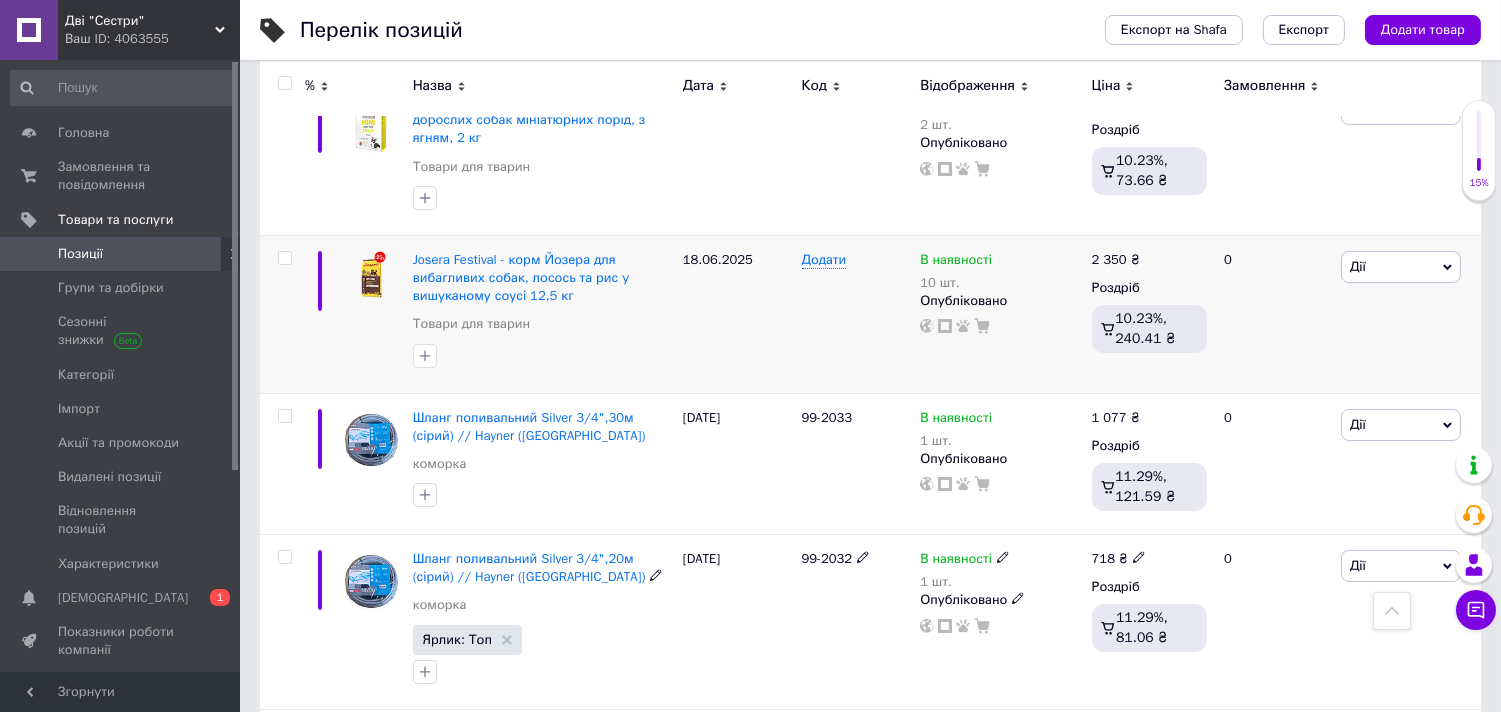 scroll, scrollTop: 0, scrollLeft: 0, axis: both 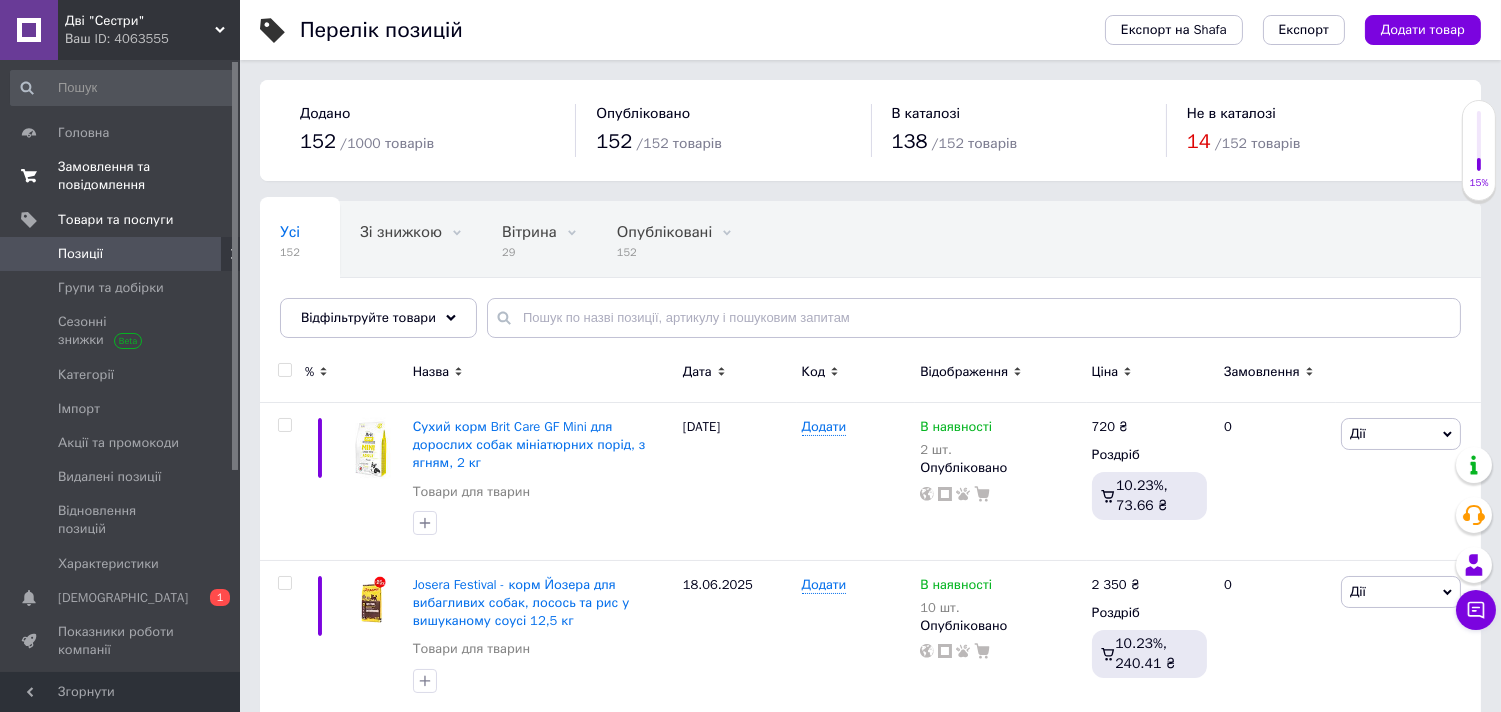 click on "Замовлення та повідомлення" at bounding box center (121, 176) 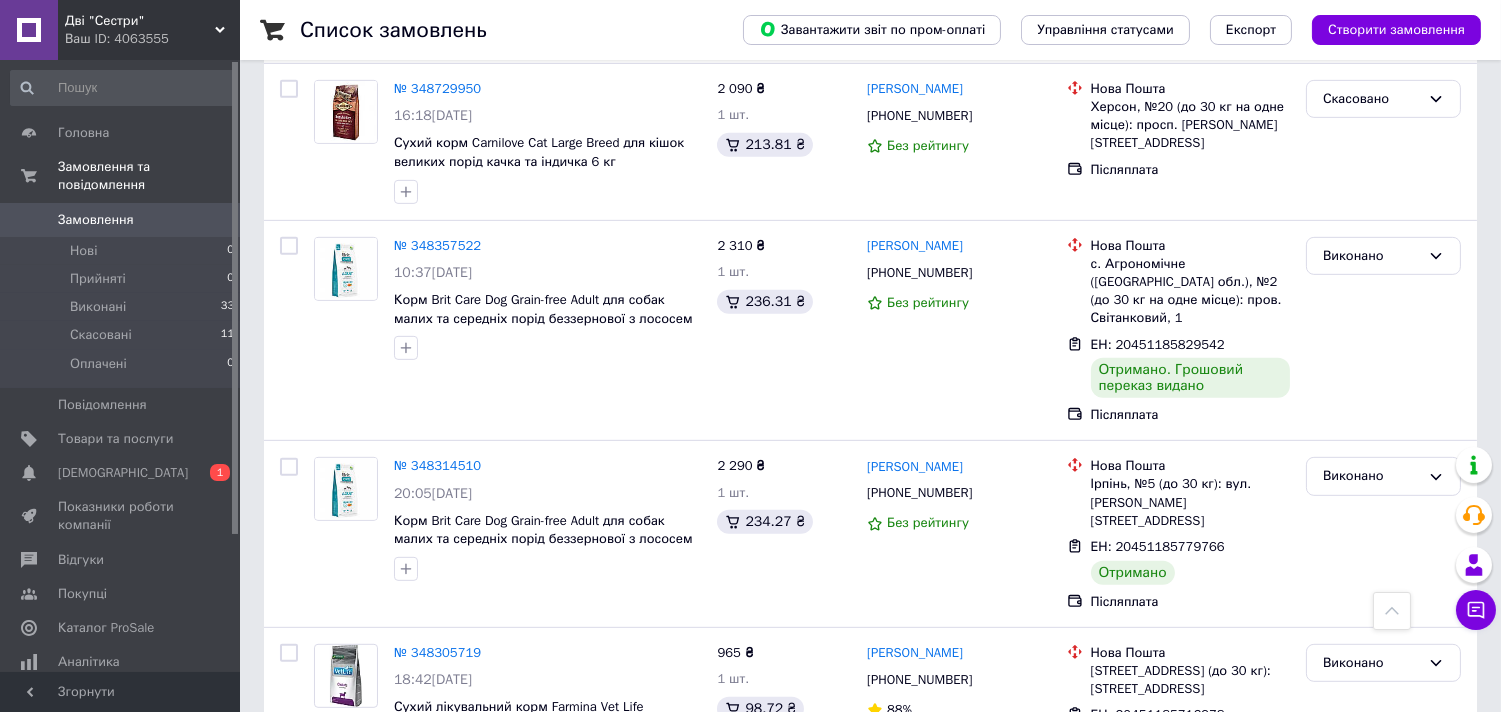 scroll, scrollTop: 1777, scrollLeft: 0, axis: vertical 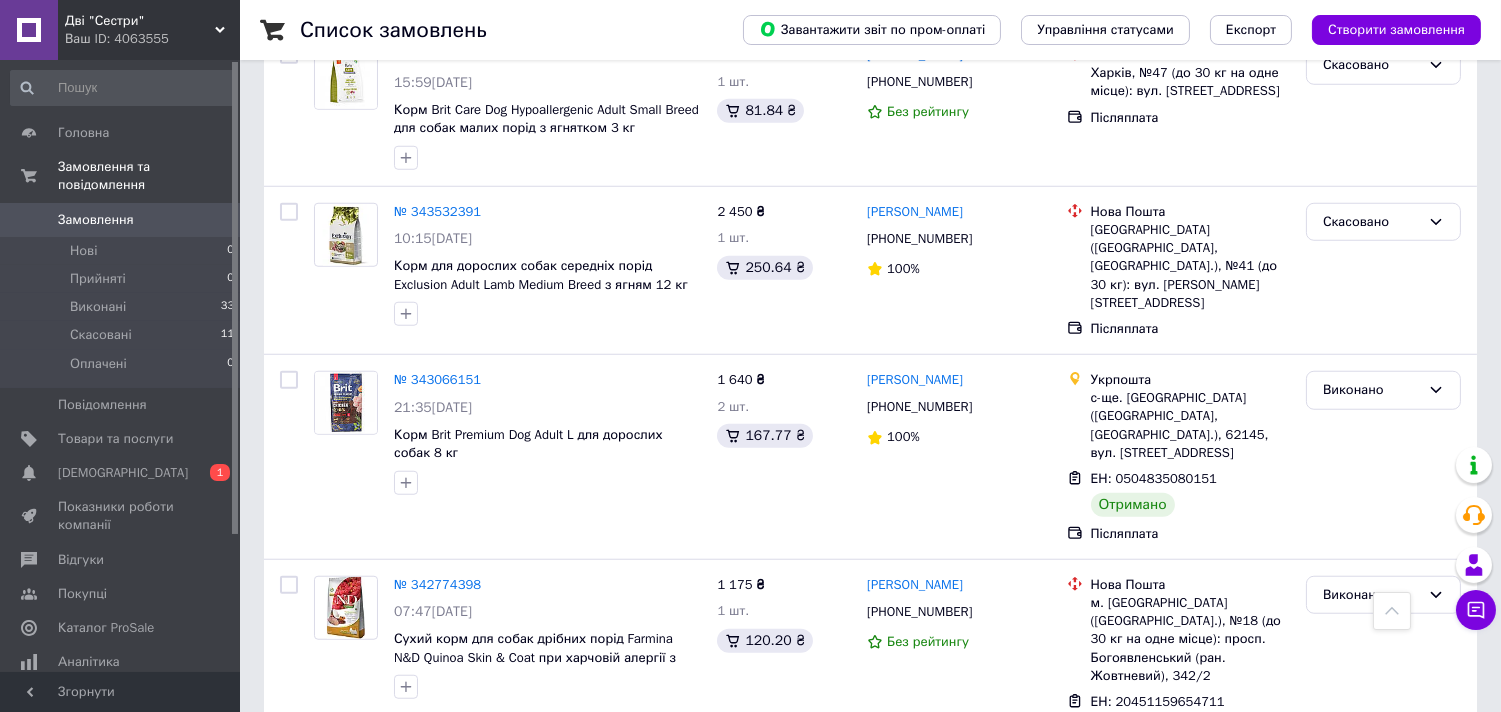 click on "3" at bounding box center (371, 843) 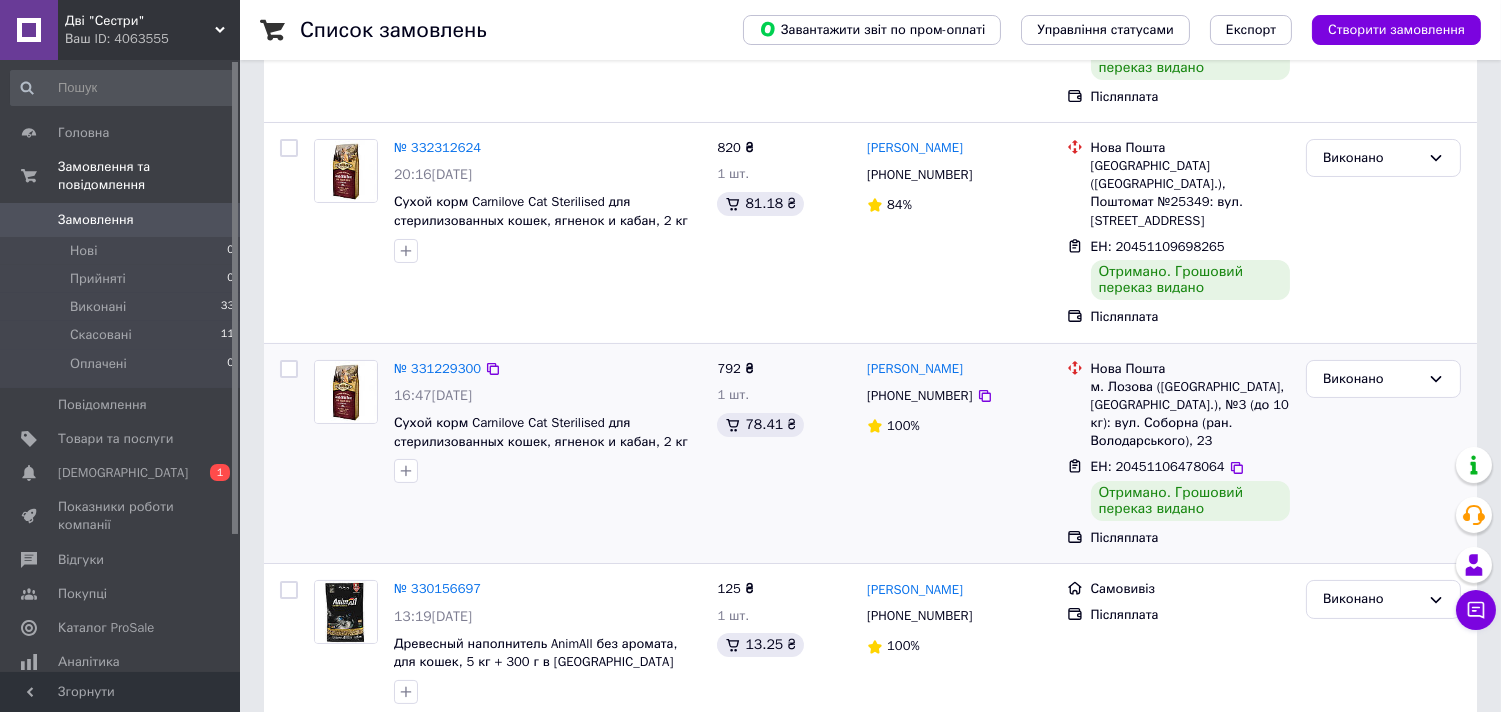 scroll, scrollTop: 372, scrollLeft: 0, axis: vertical 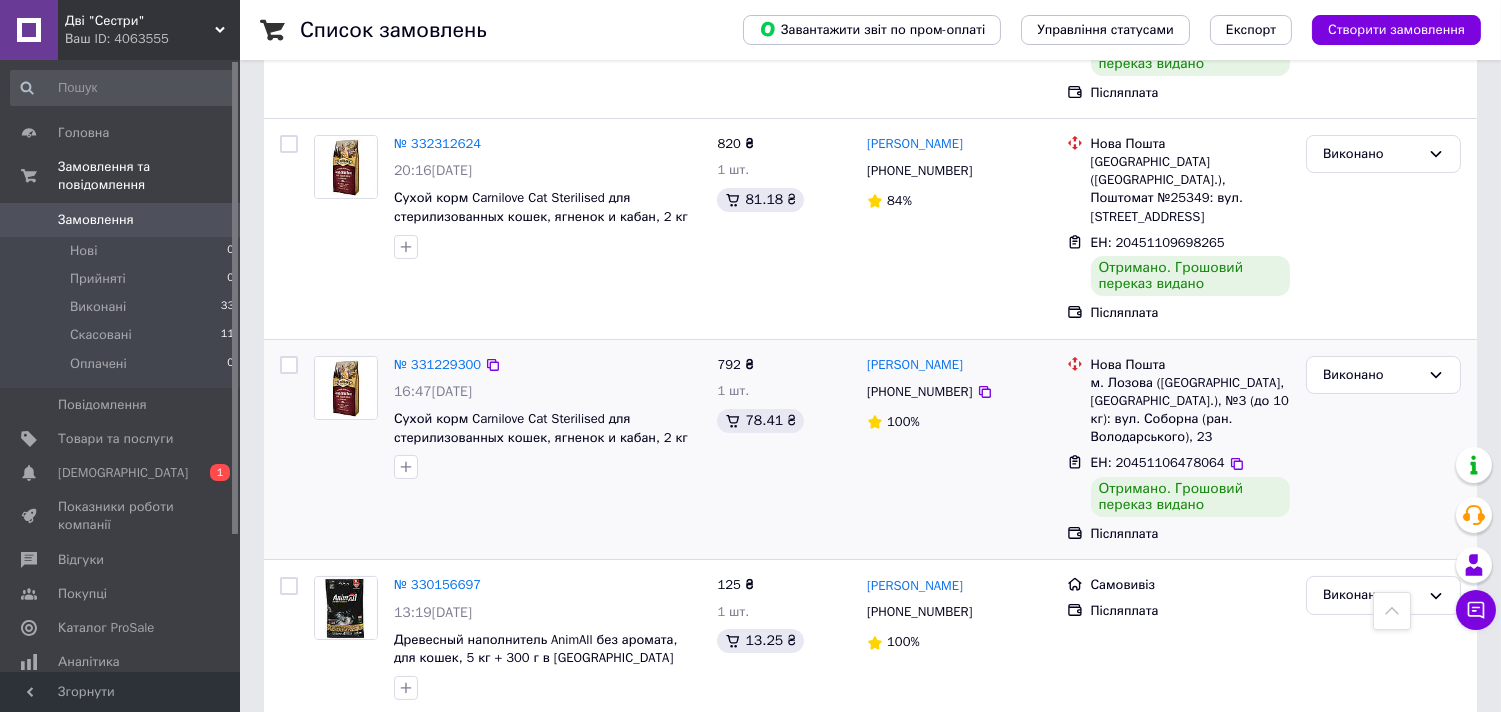 click on "[PHONE_NUMBER]" at bounding box center [919, 392] 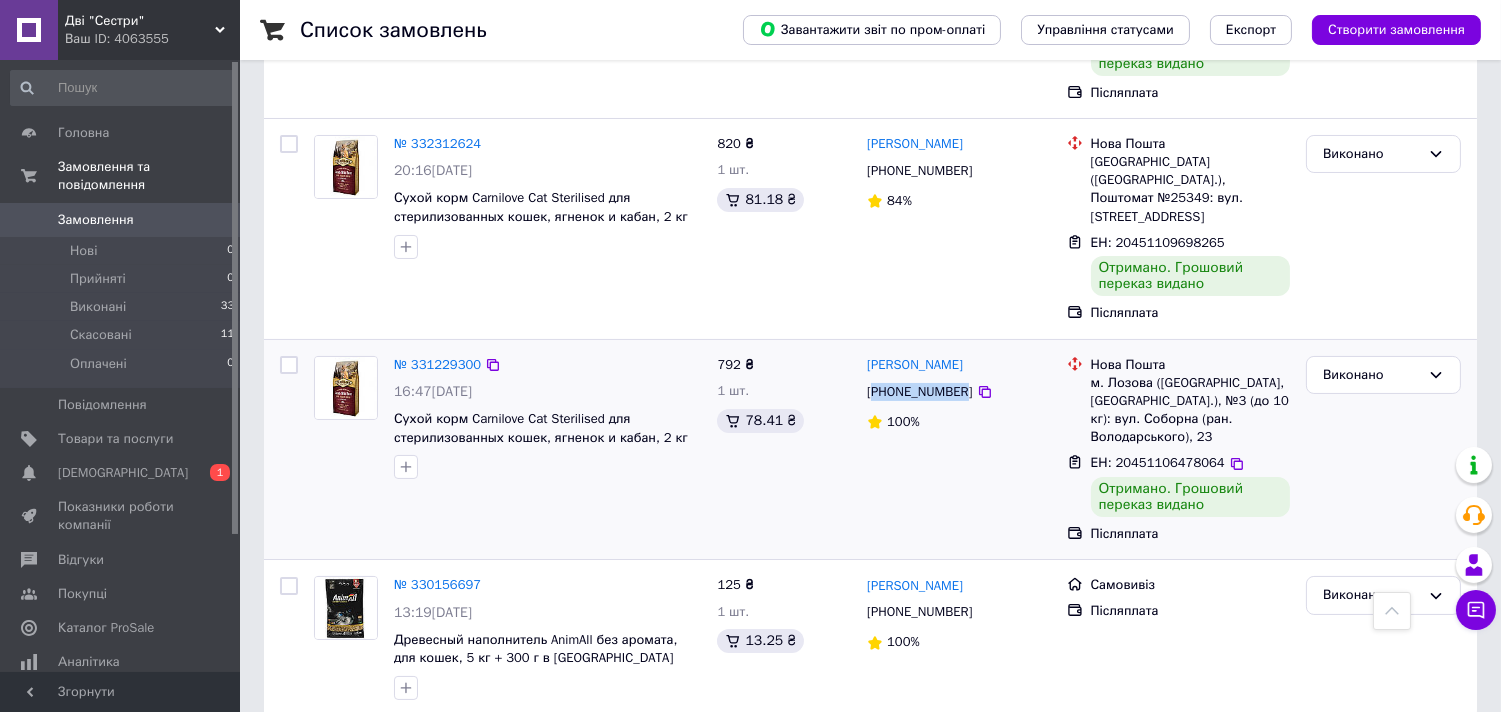 click on "[PHONE_NUMBER]" at bounding box center [919, 392] 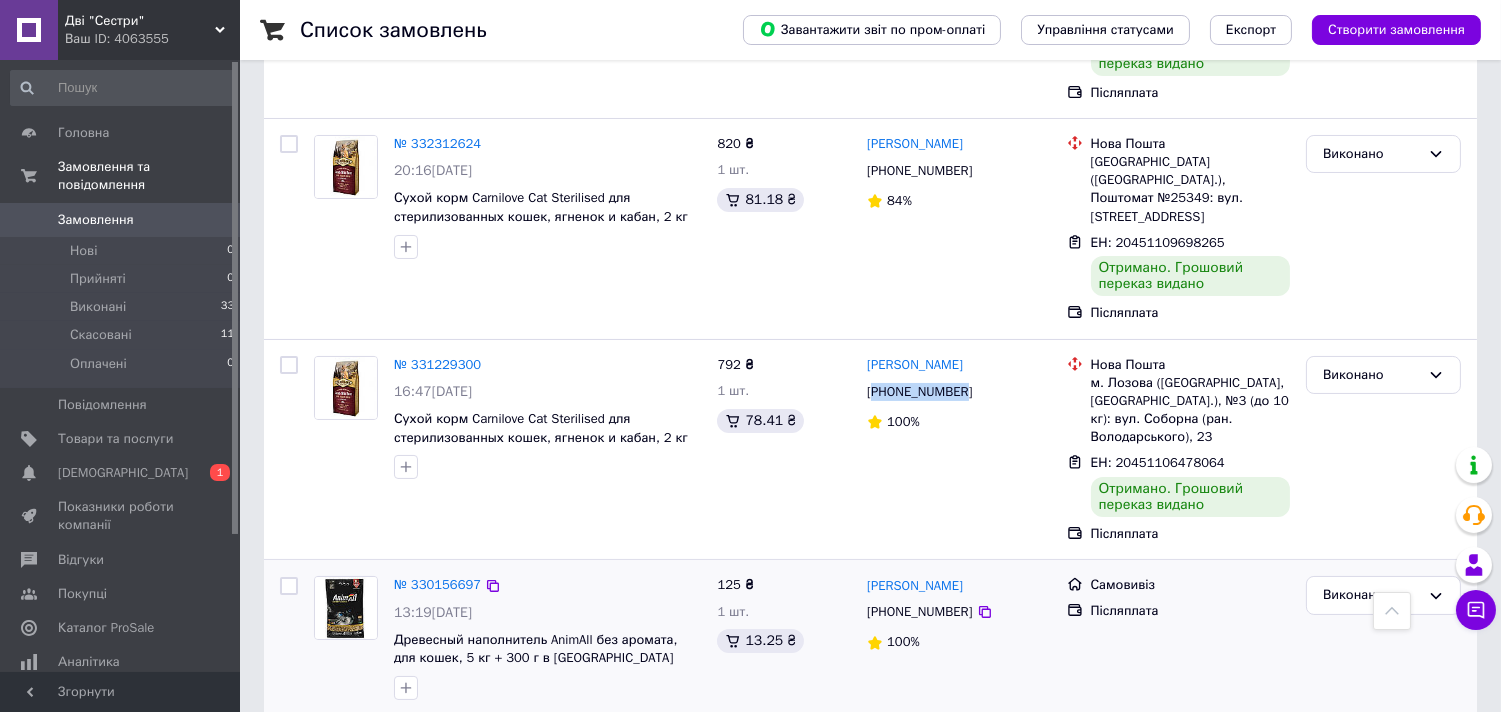 copy on "380990230014" 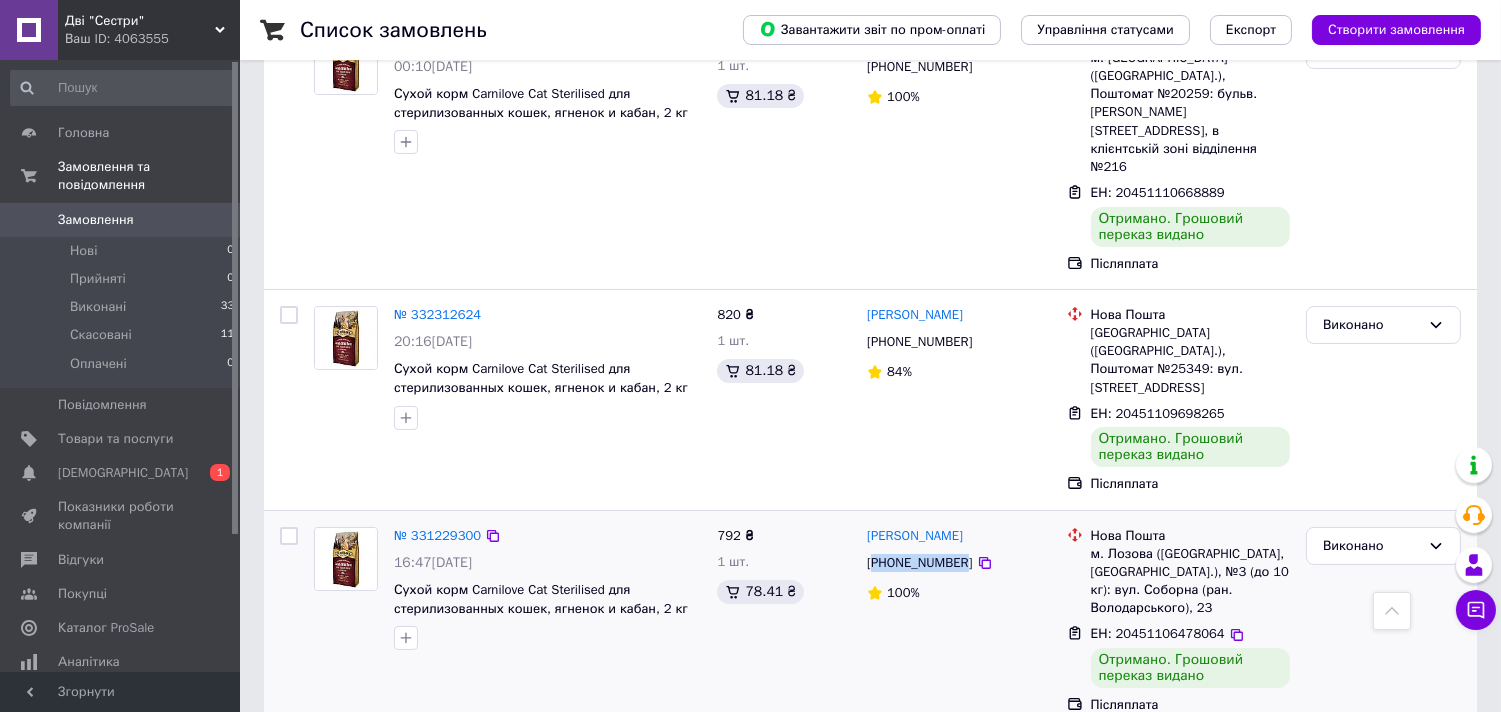 scroll, scrollTop: 150, scrollLeft: 0, axis: vertical 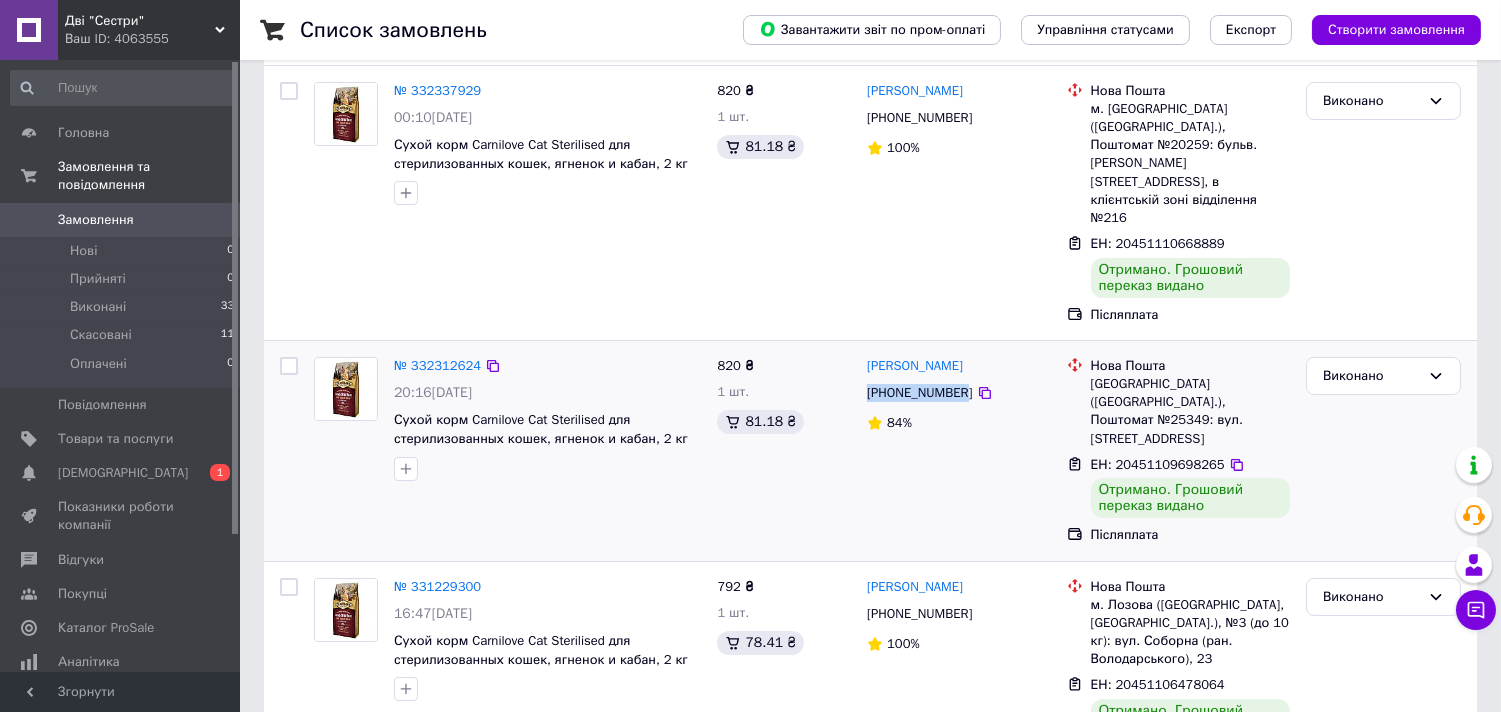 drag, startPoint x: 957, startPoint y: 340, endPoint x: 870, endPoint y: 334, distance: 87.20665 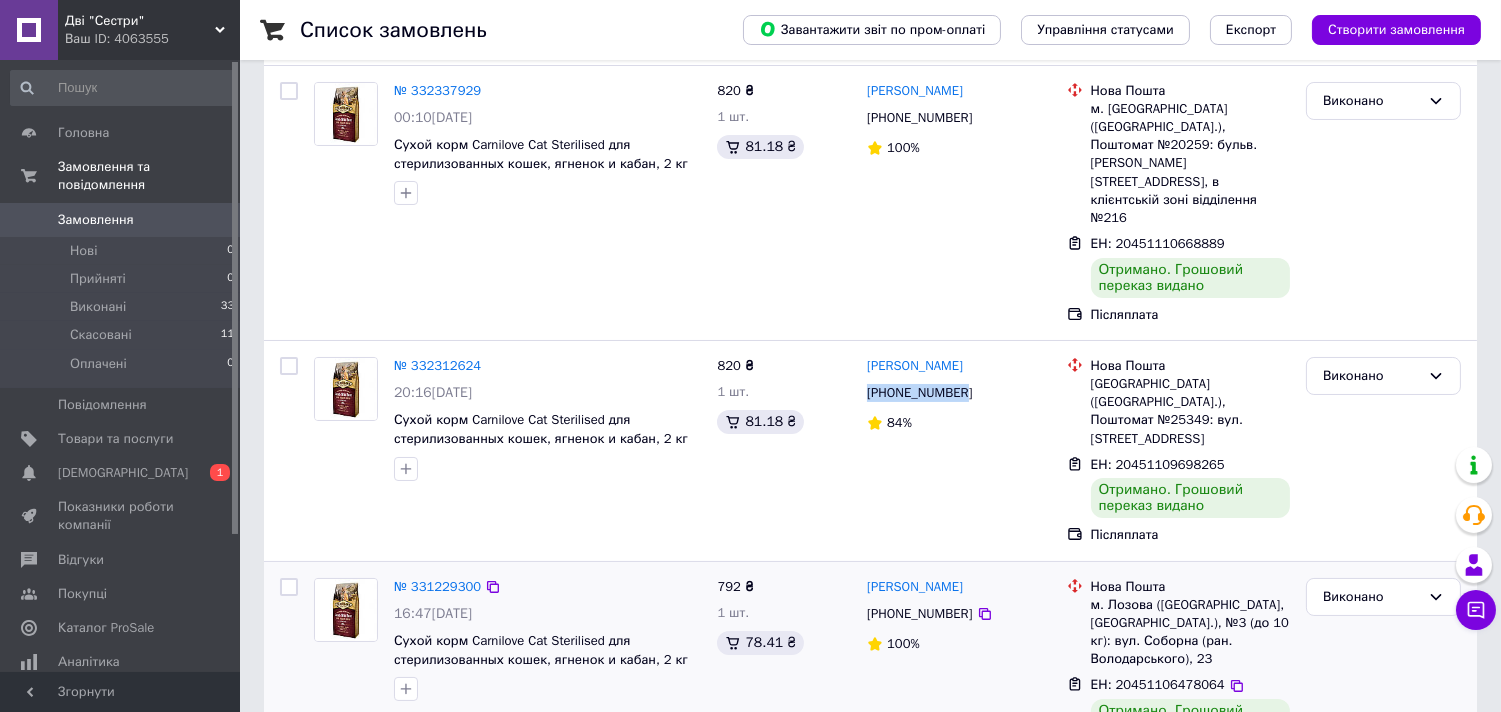 copy on "[PHONE_NUMBER]" 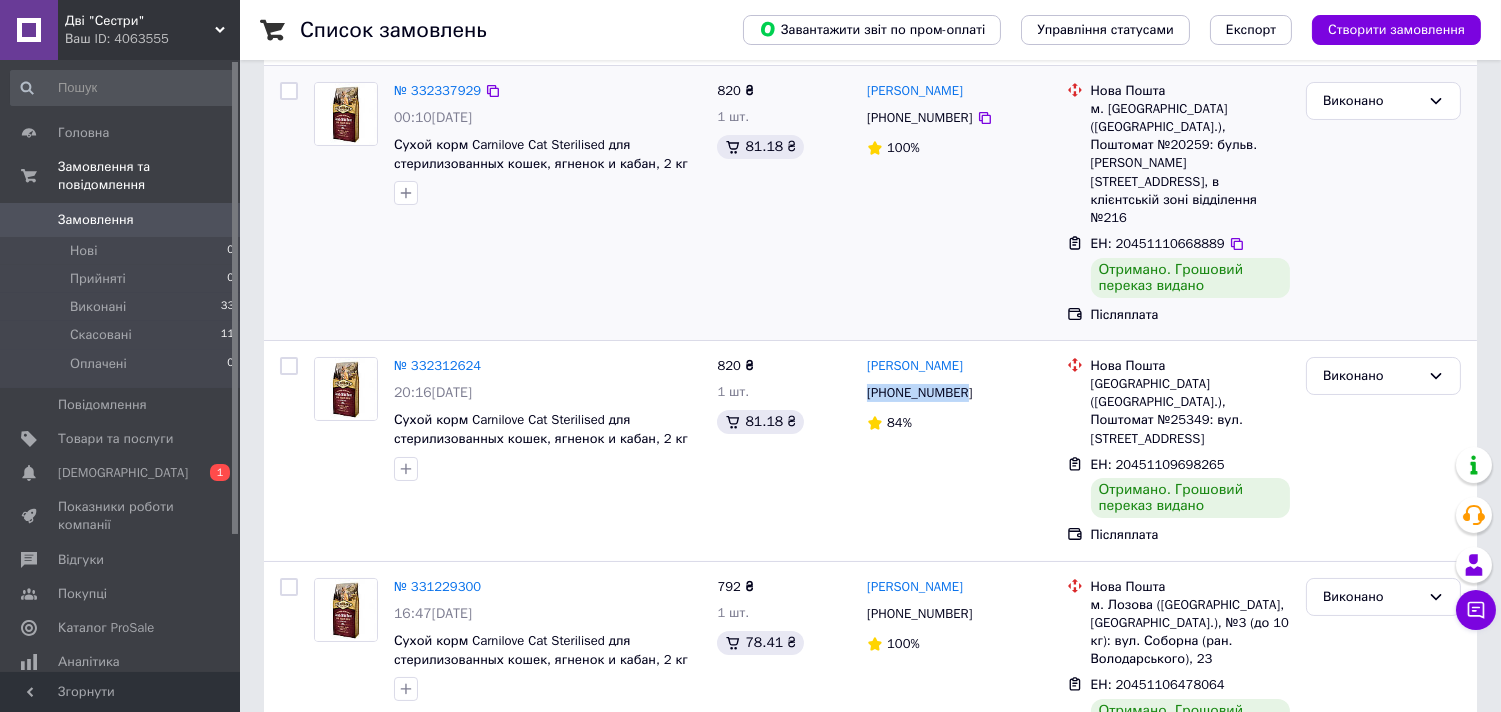 scroll, scrollTop: 38, scrollLeft: 0, axis: vertical 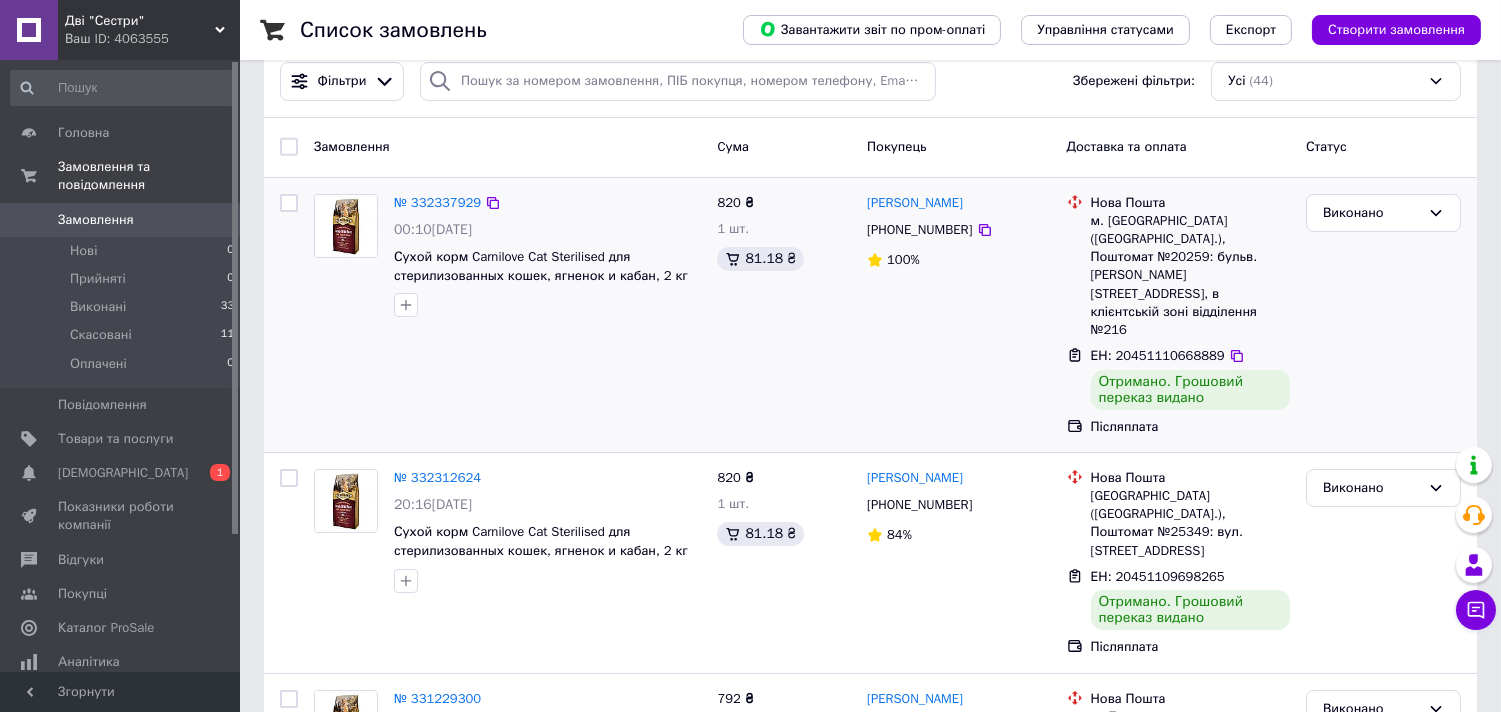 click on "[PHONE_NUMBER]" at bounding box center [919, 230] 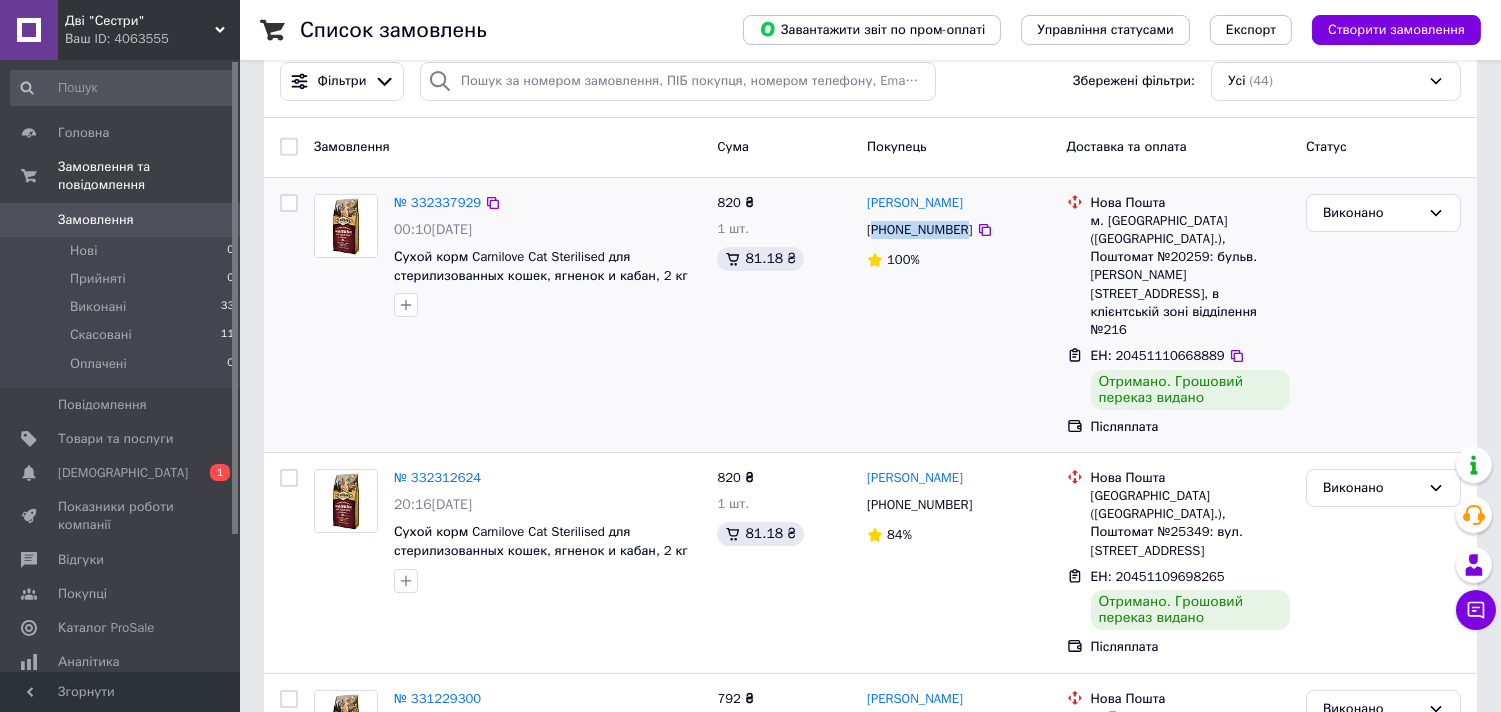 click on "[PHONE_NUMBER]" at bounding box center (919, 230) 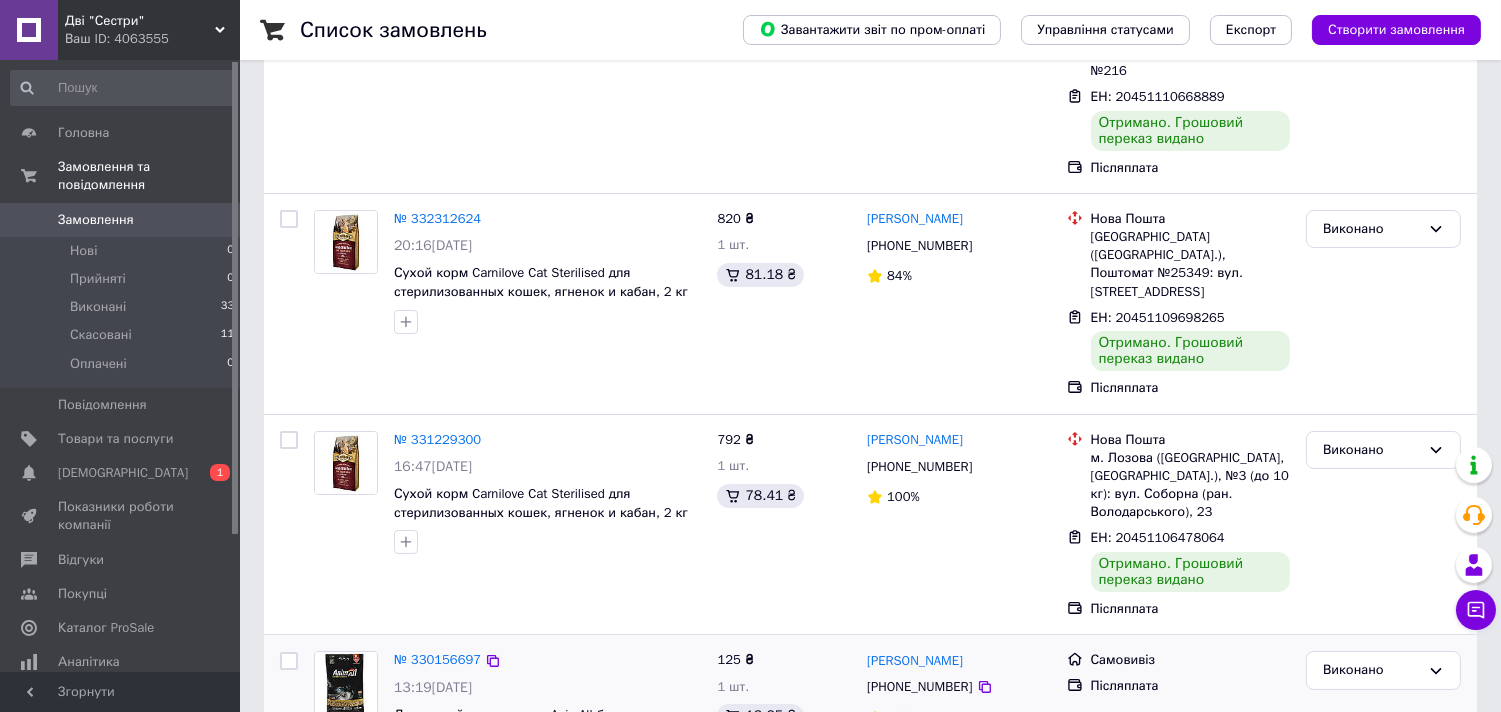 scroll, scrollTop: 372, scrollLeft: 0, axis: vertical 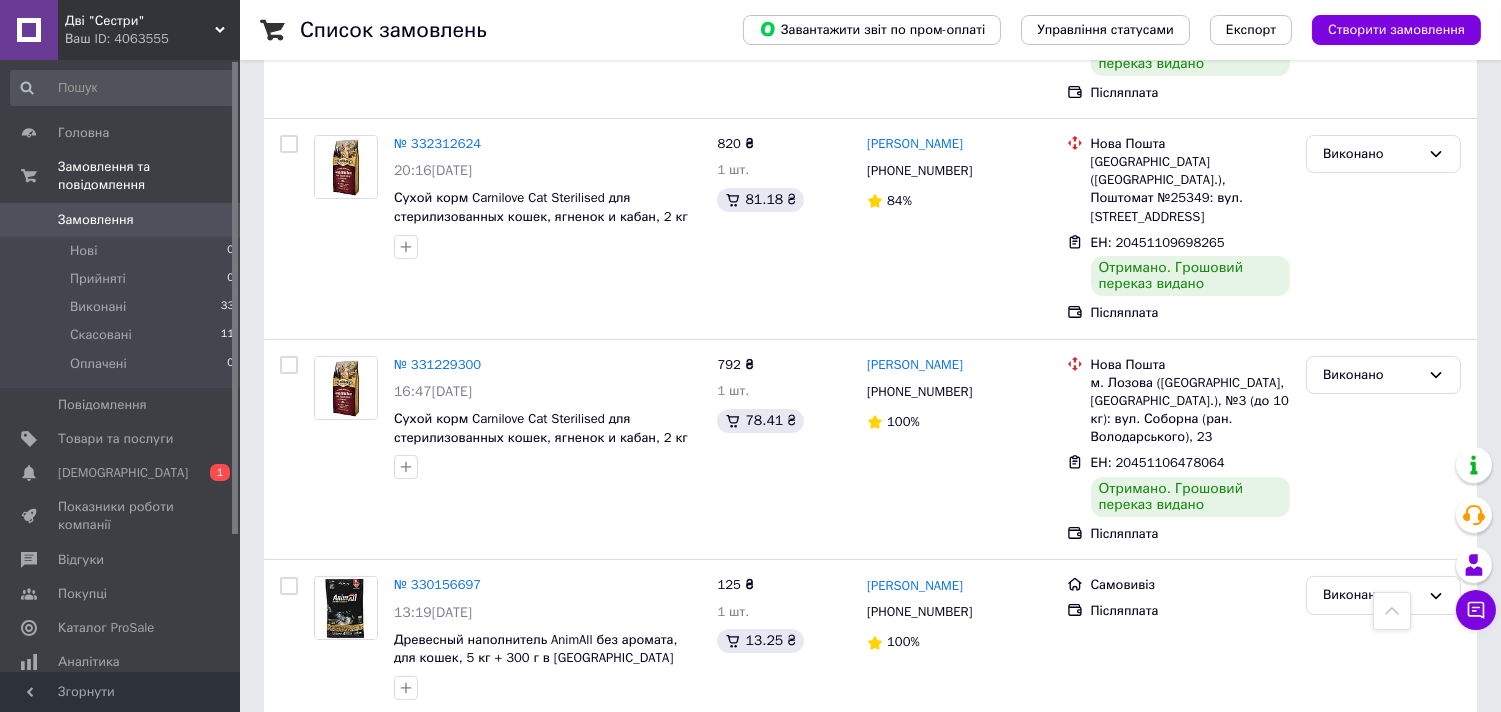 click on "2" at bounding box center (449, 761) 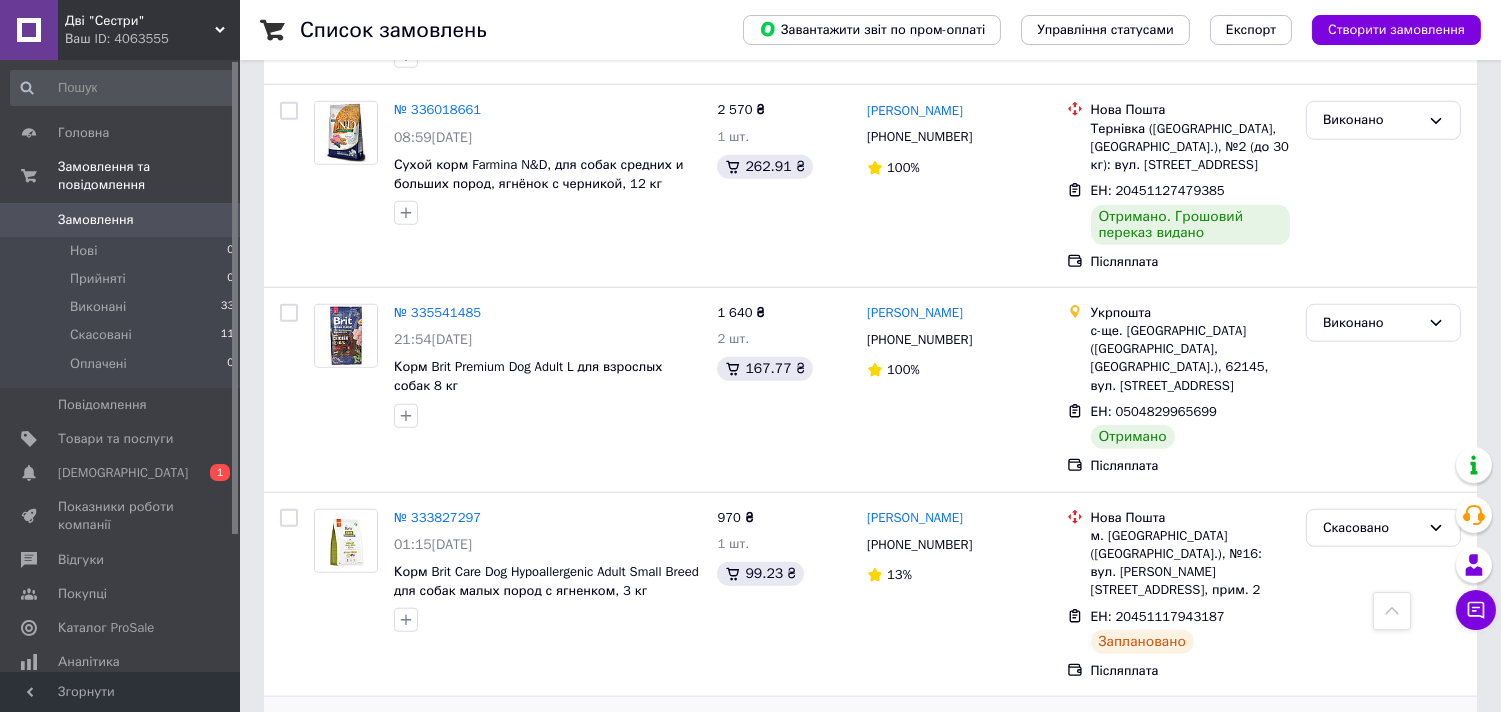 scroll, scrollTop: 3144, scrollLeft: 0, axis: vertical 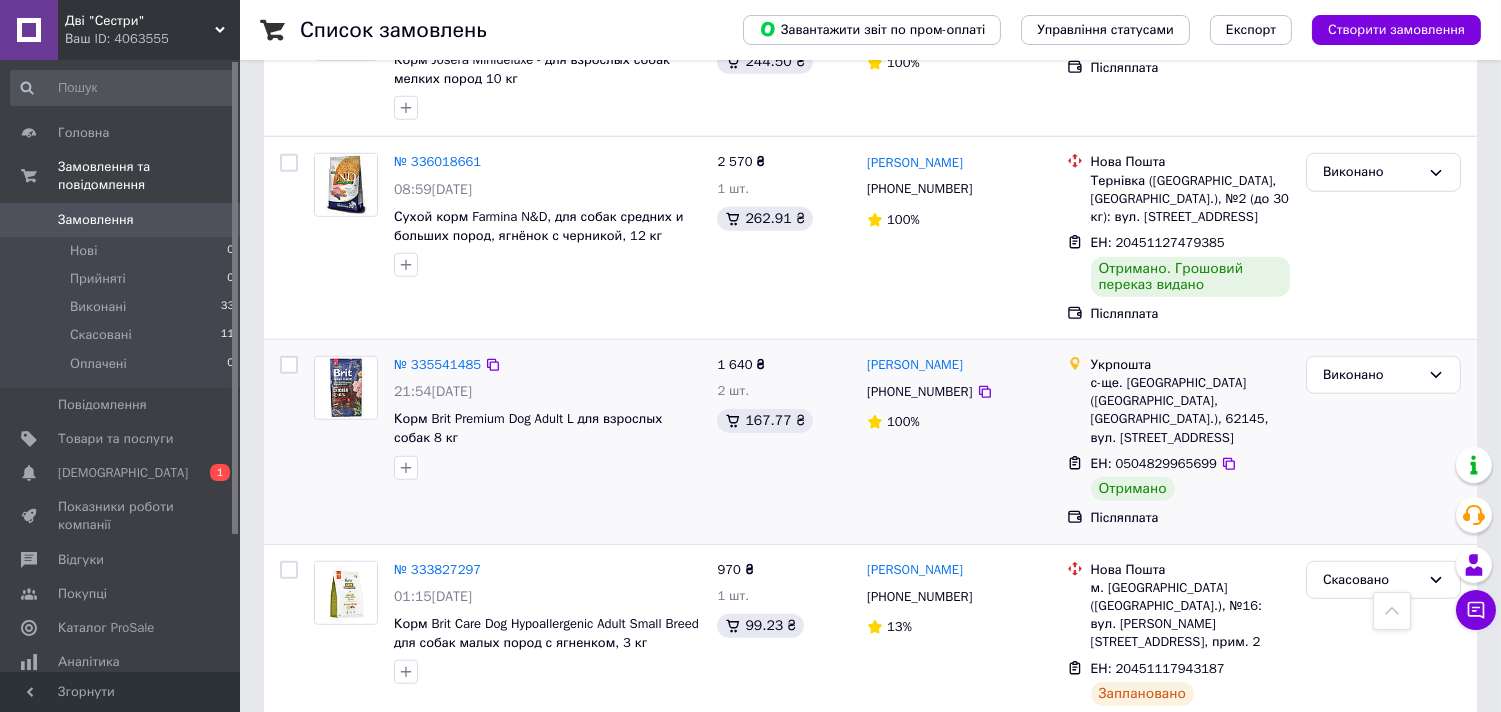 click on "[PHONE_NUMBER]" at bounding box center [919, 392] 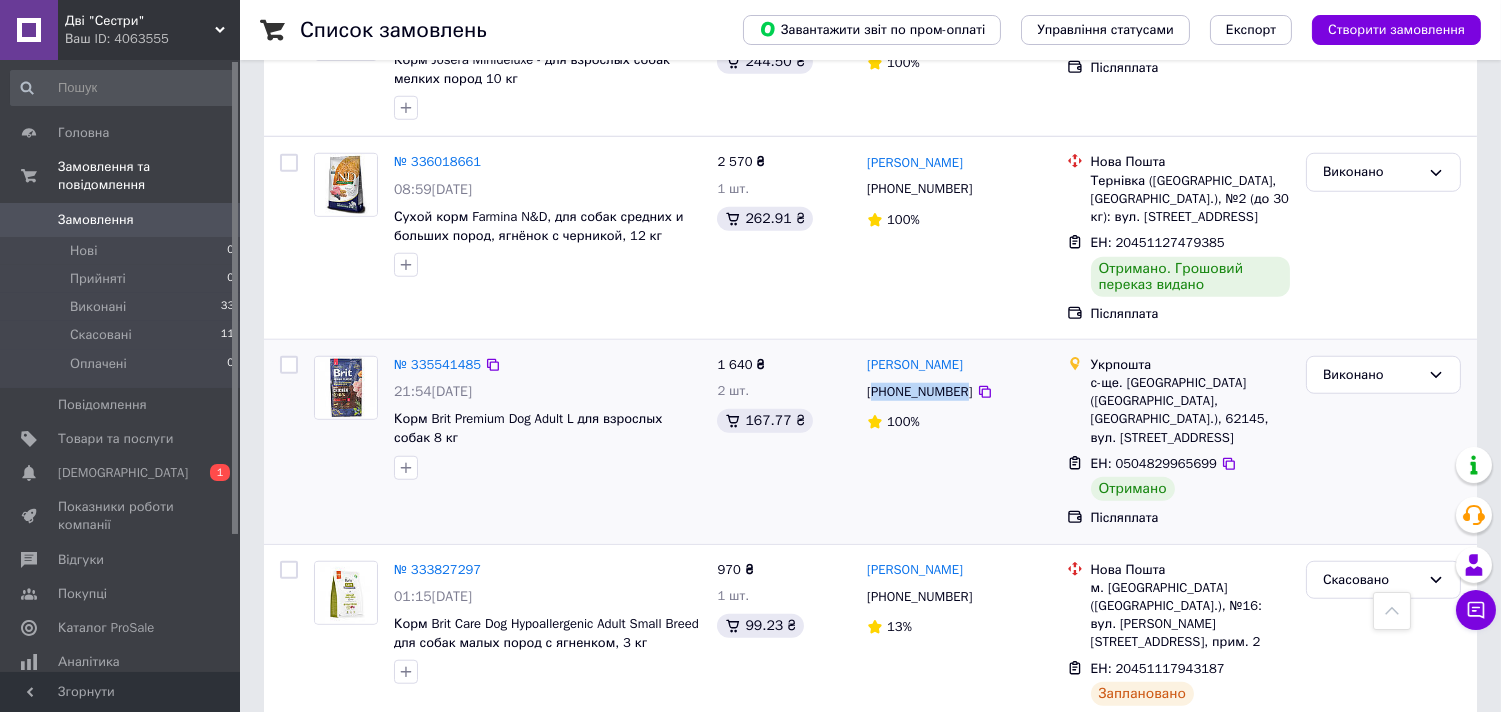 click on "[PHONE_NUMBER]" at bounding box center [919, 392] 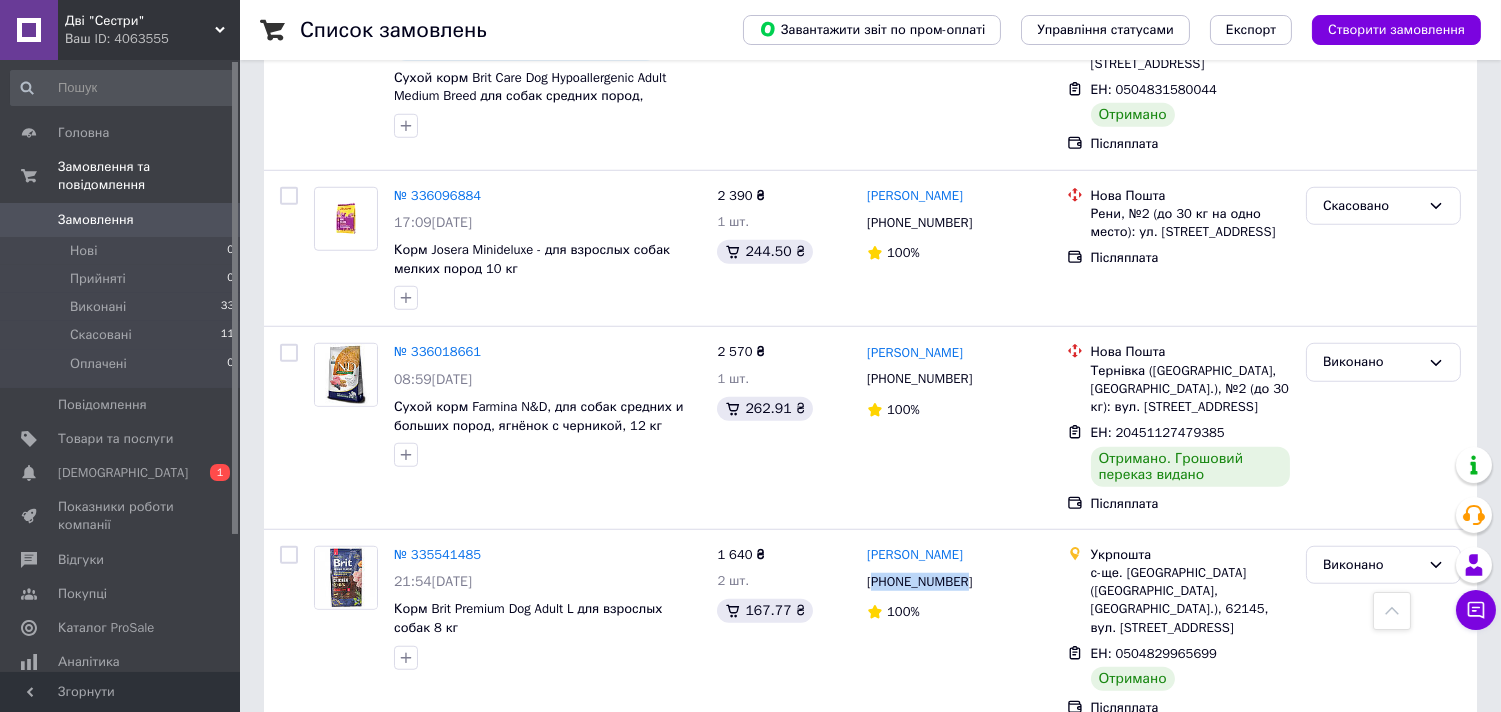 scroll, scrollTop: 2922, scrollLeft: 0, axis: vertical 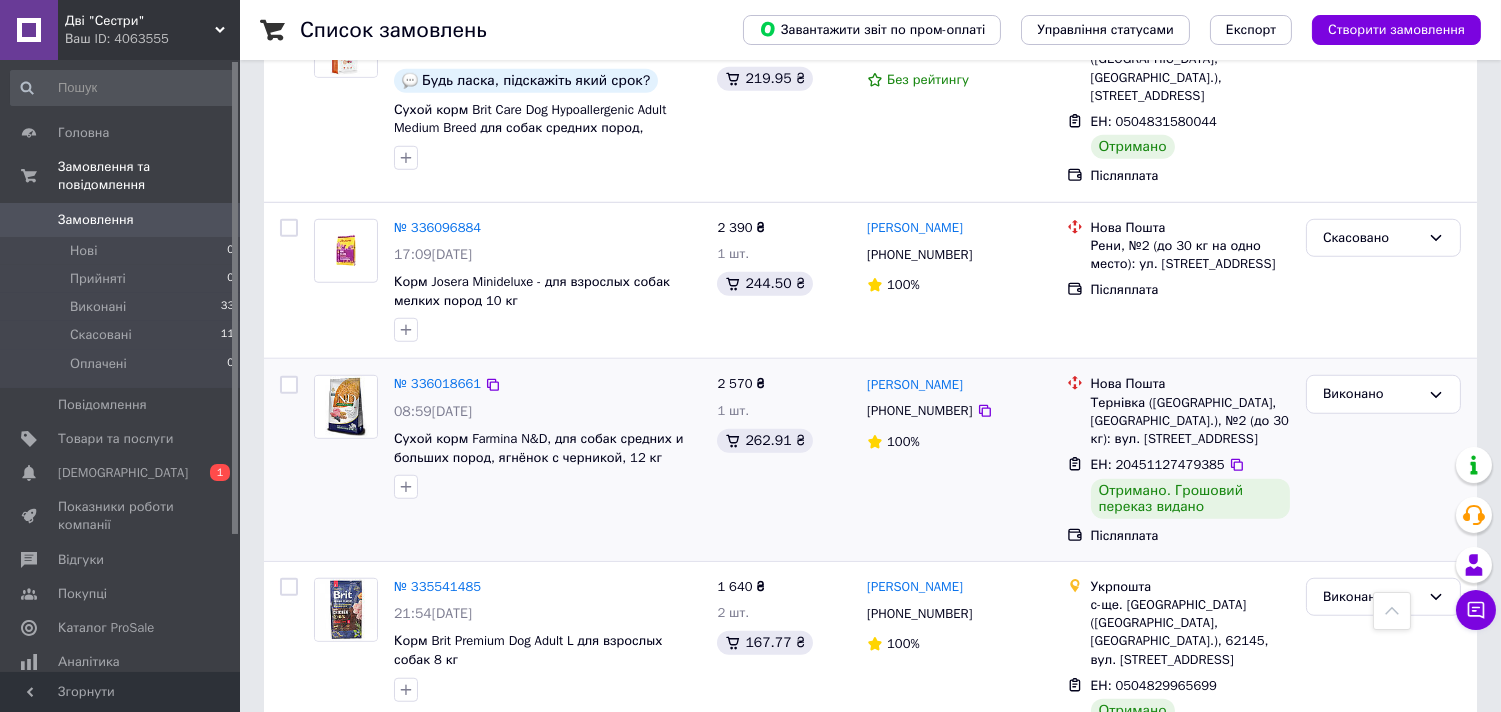 click on "[PHONE_NUMBER]" at bounding box center (919, 411) 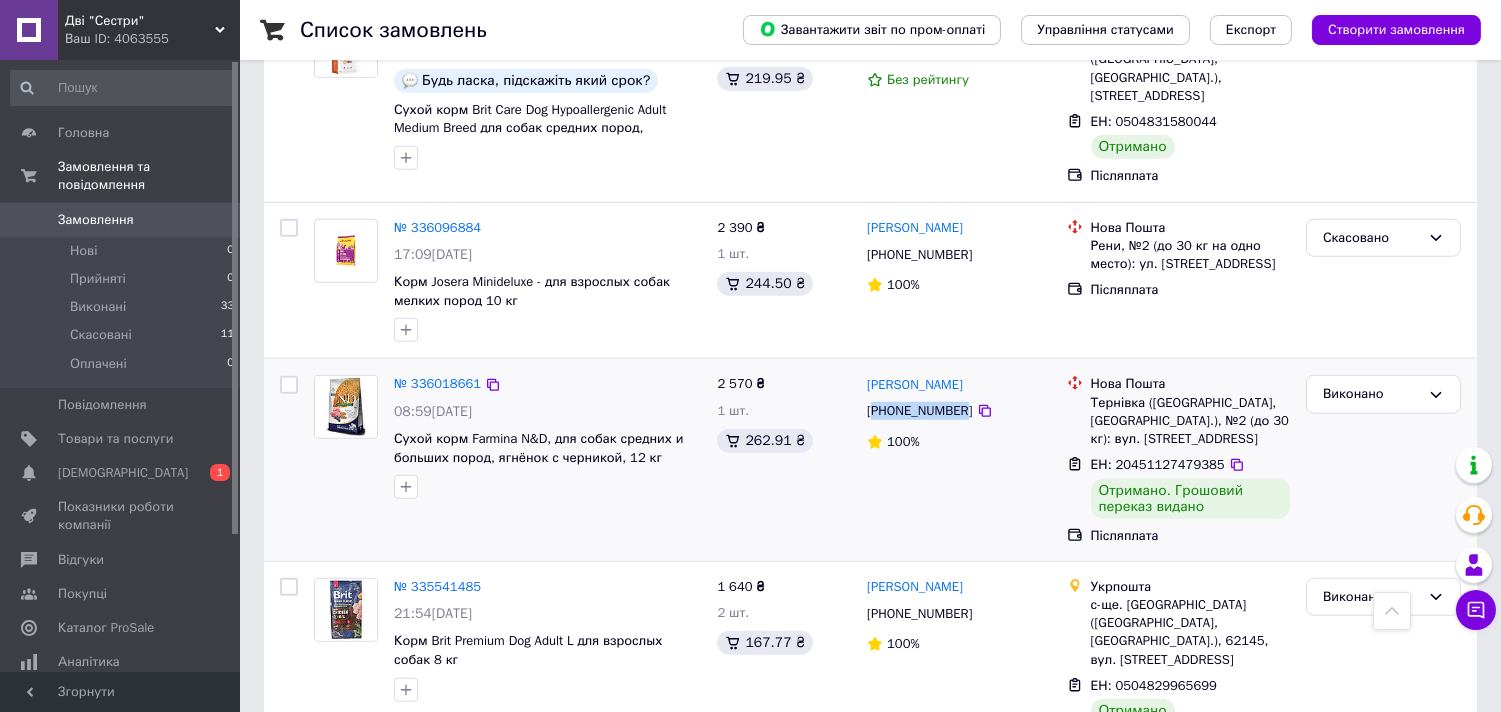 click on "[PHONE_NUMBER]" at bounding box center (919, 411) 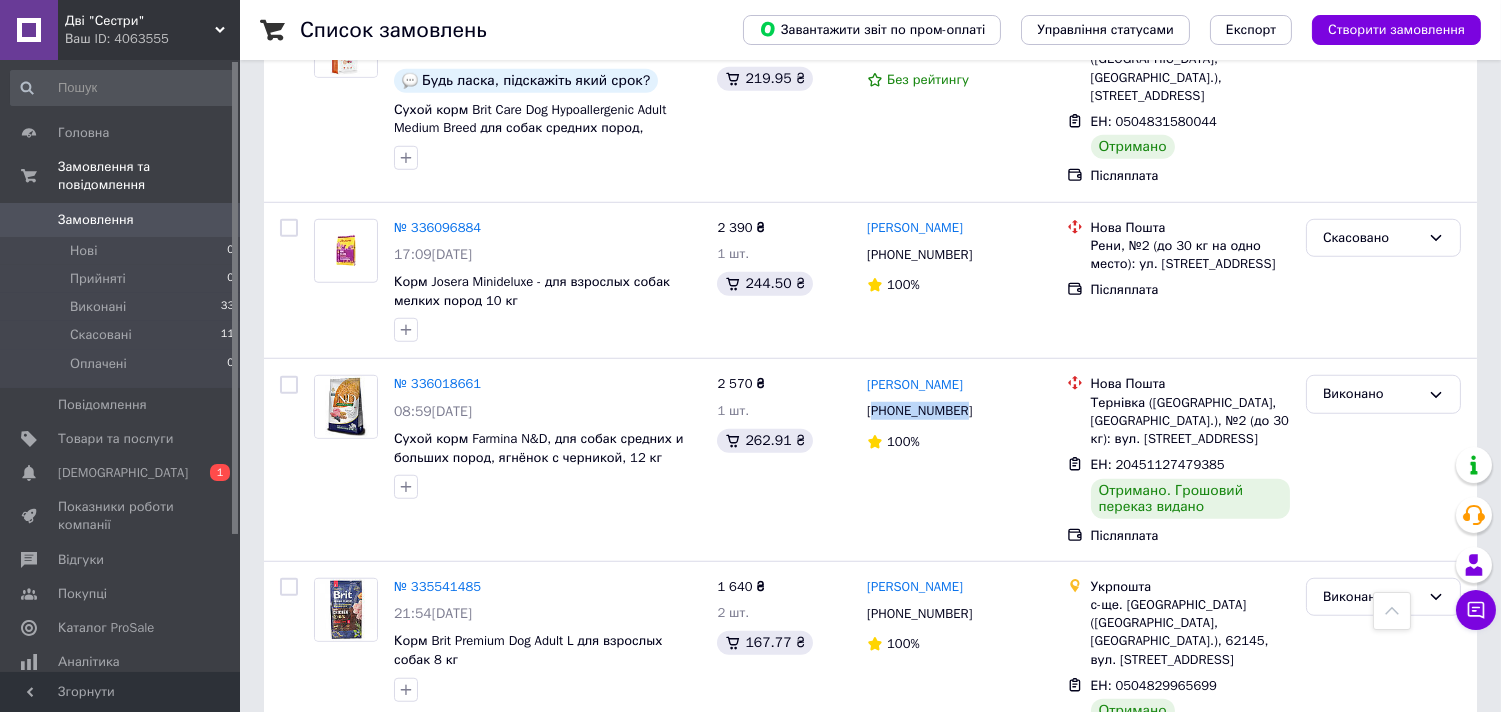 copy on "380506998150" 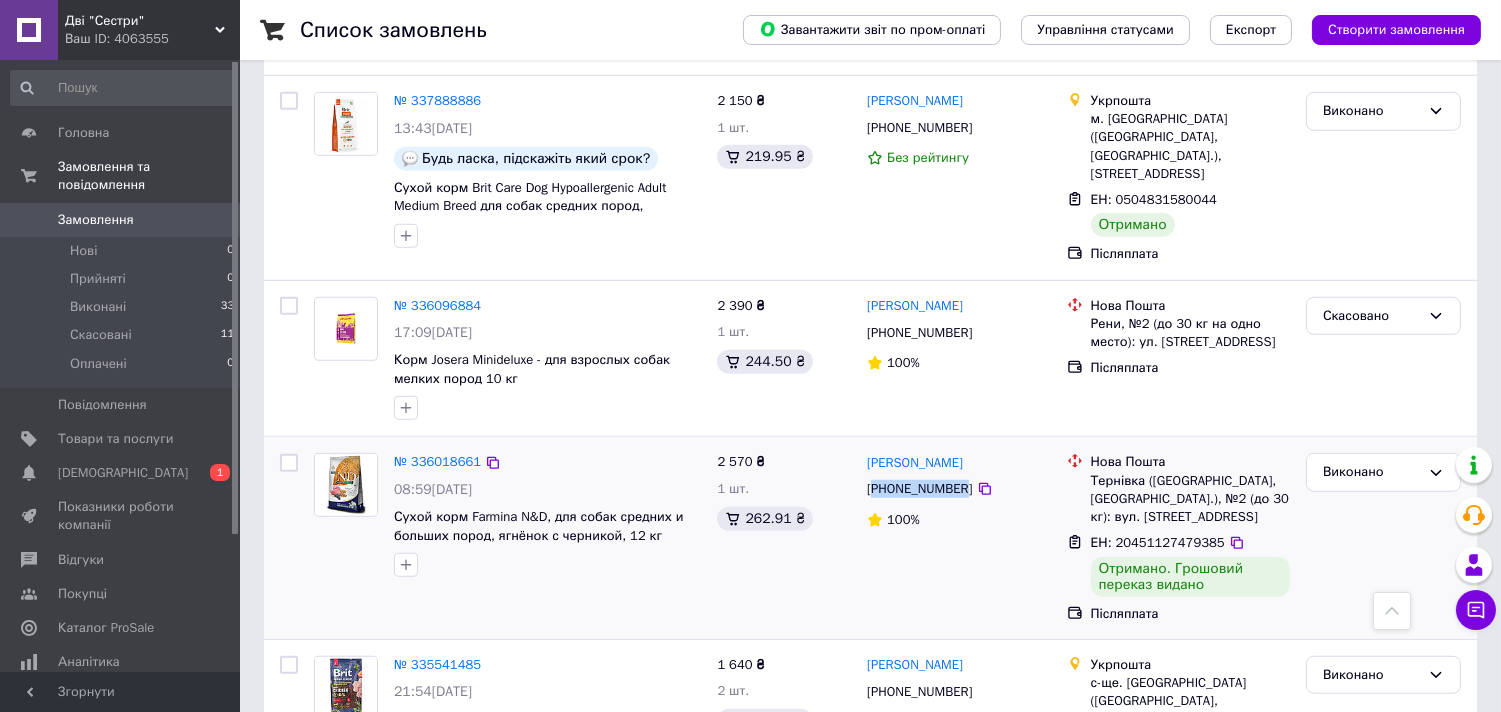 scroll, scrollTop: 2700, scrollLeft: 0, axis: vertical 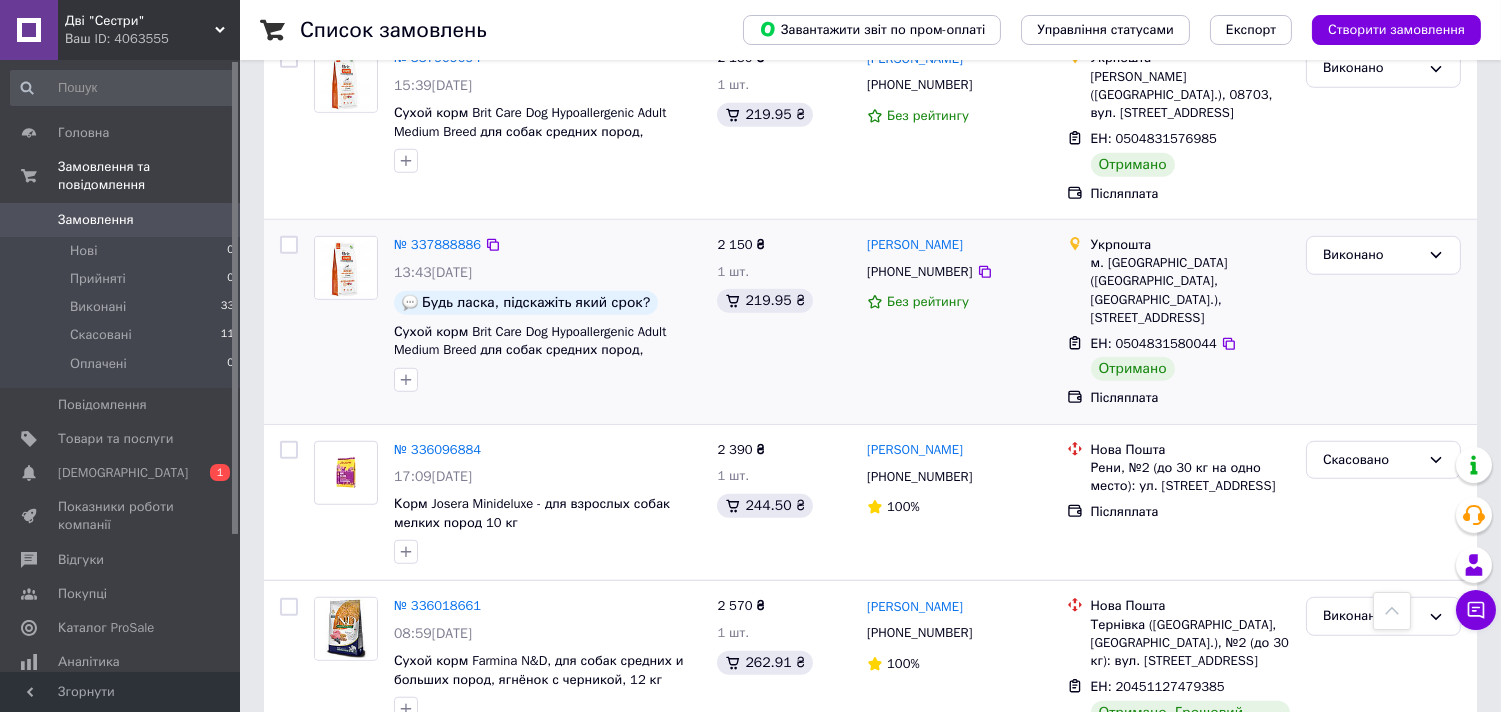 click on "[PHONE_NUMBER]" at bounding box center [919, 272] 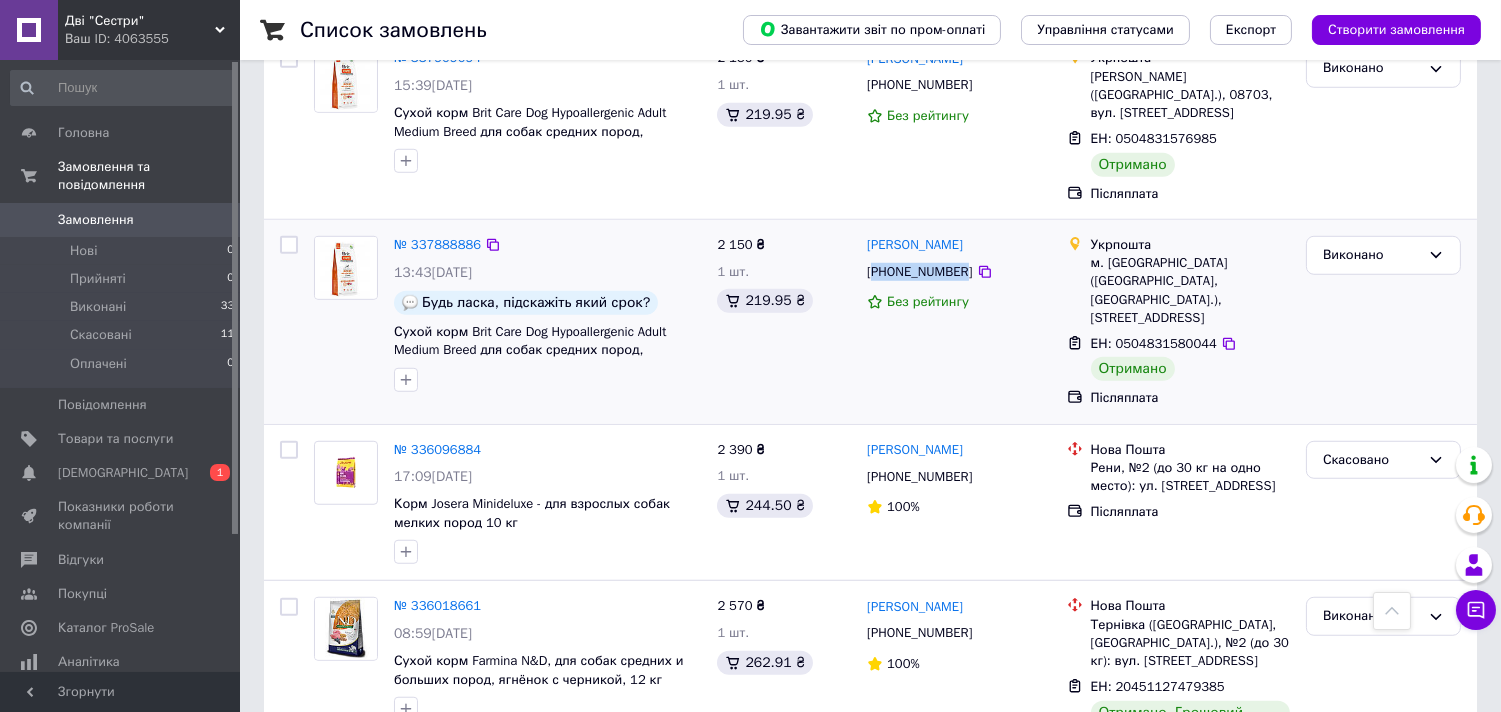 click on "[PHONE_NUMBER]" at bounding box center (919, 272) 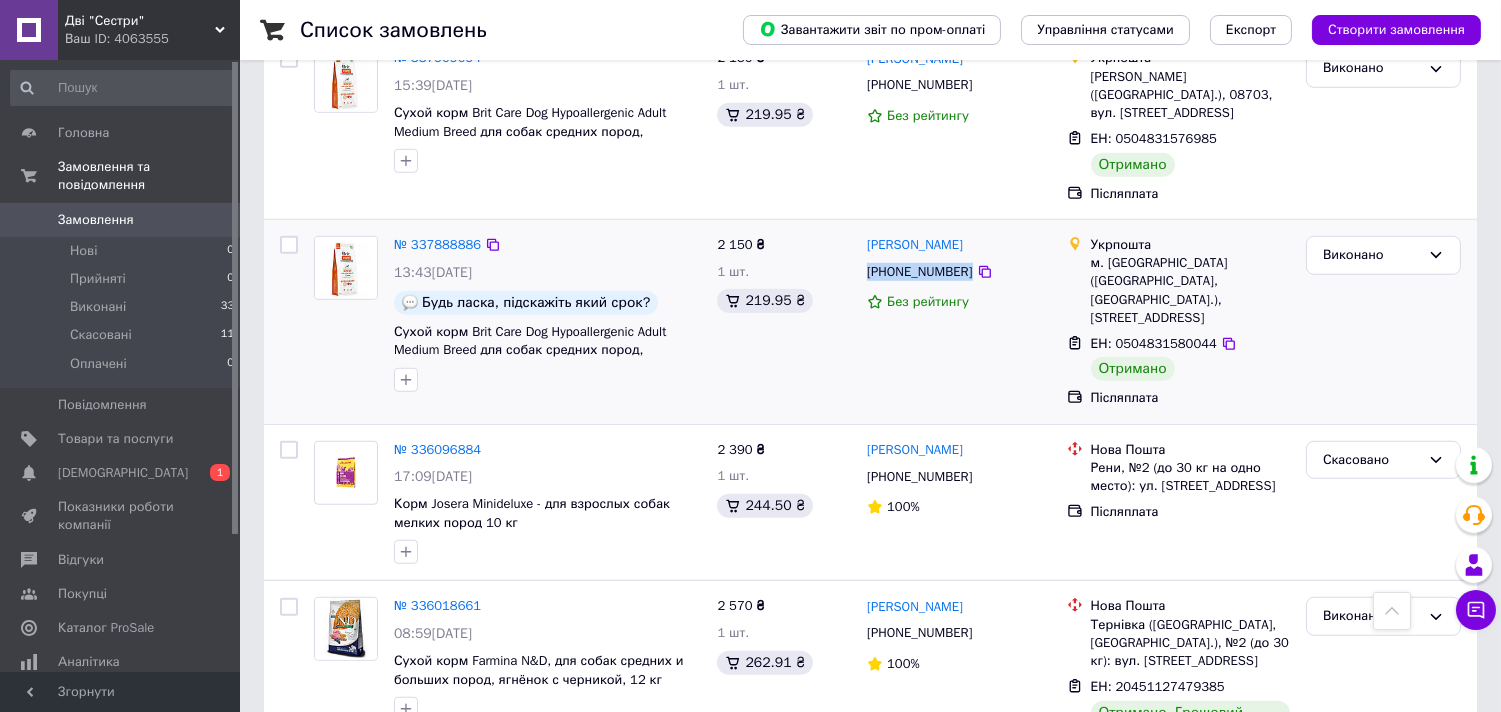 click on "[PHONE_NUMBER]" at bounding box center [919, 272] 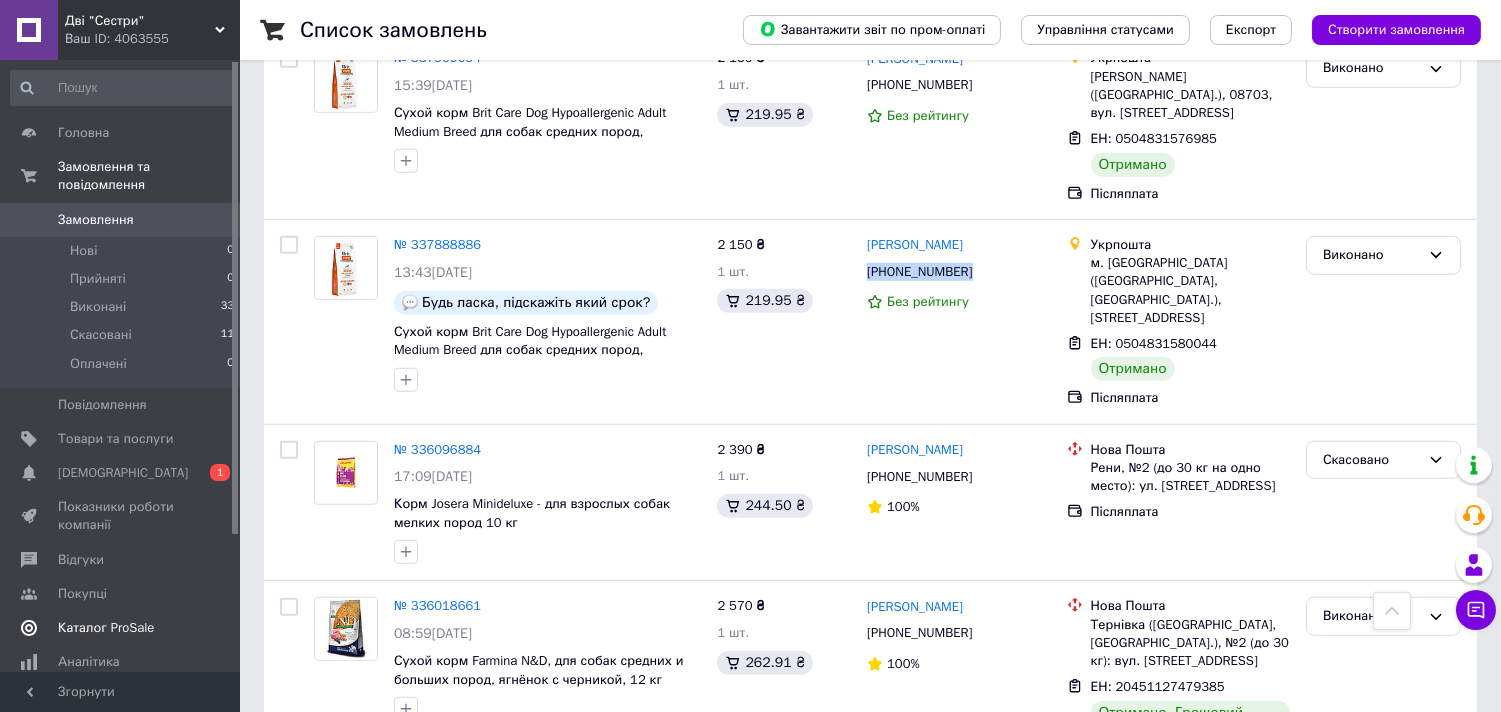 copy on "[PHONE_NUMBER]" 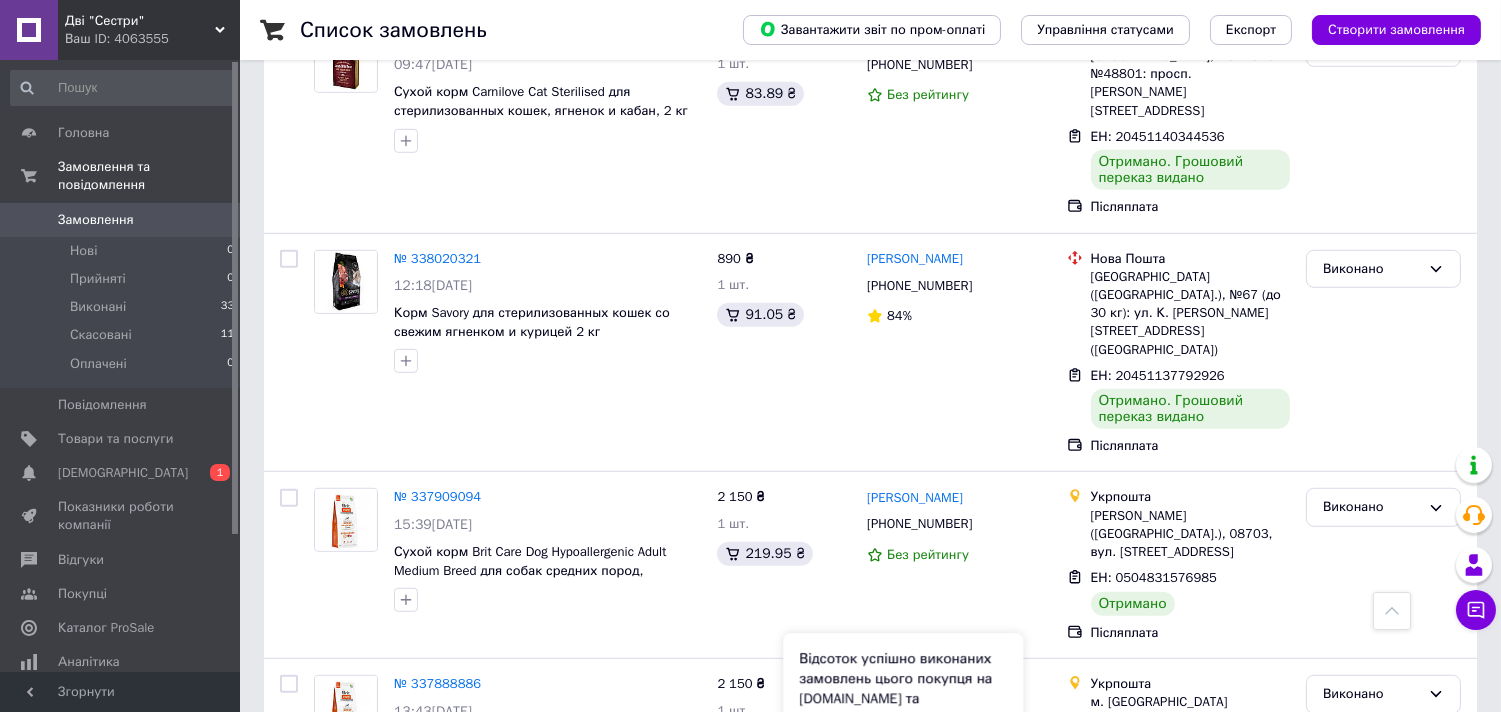 scroll, scrollTop: 2255, scrollLeft: 0, axis: vertical 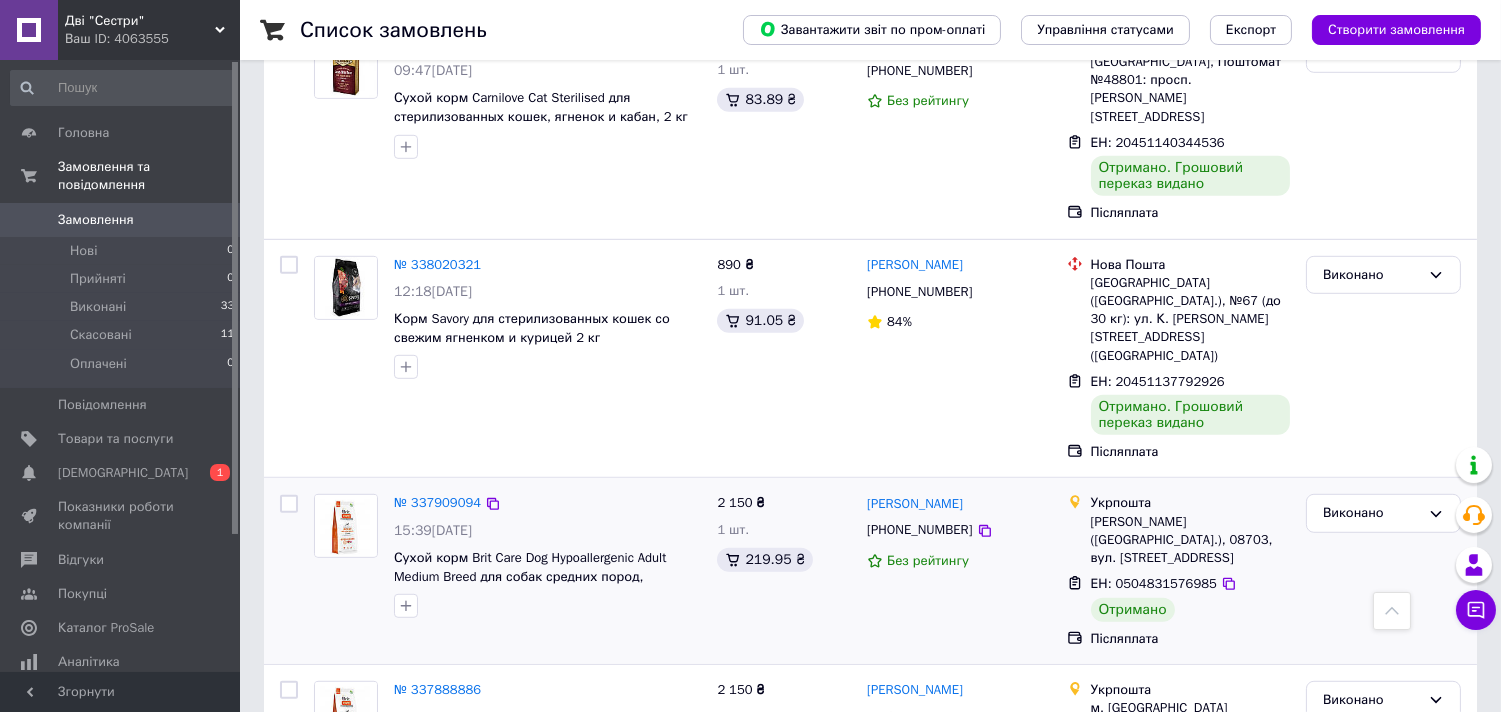 click on "[PHONE_NUMBER]" at bounding box center [919, 530] 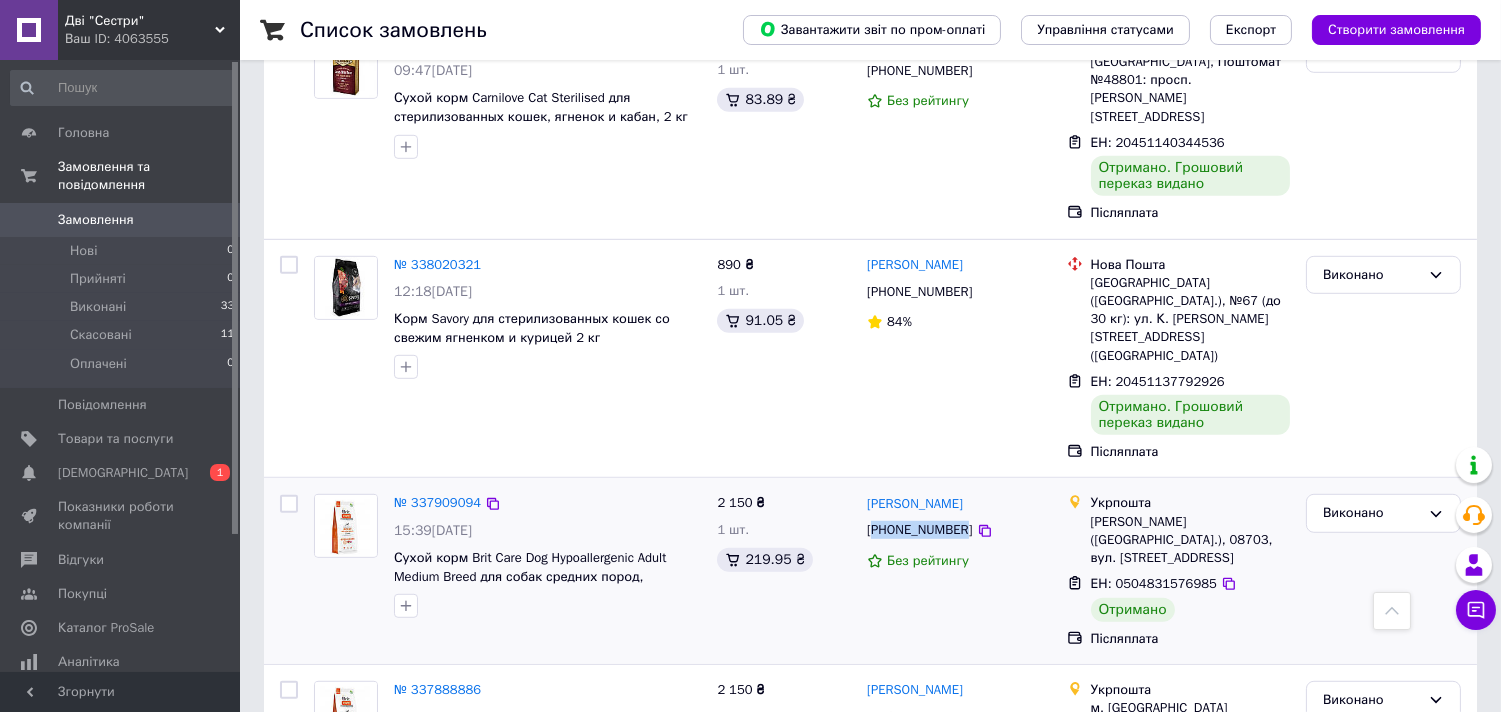 click on "[PHONE_NUMBER]" at bounding box center [919, 530] 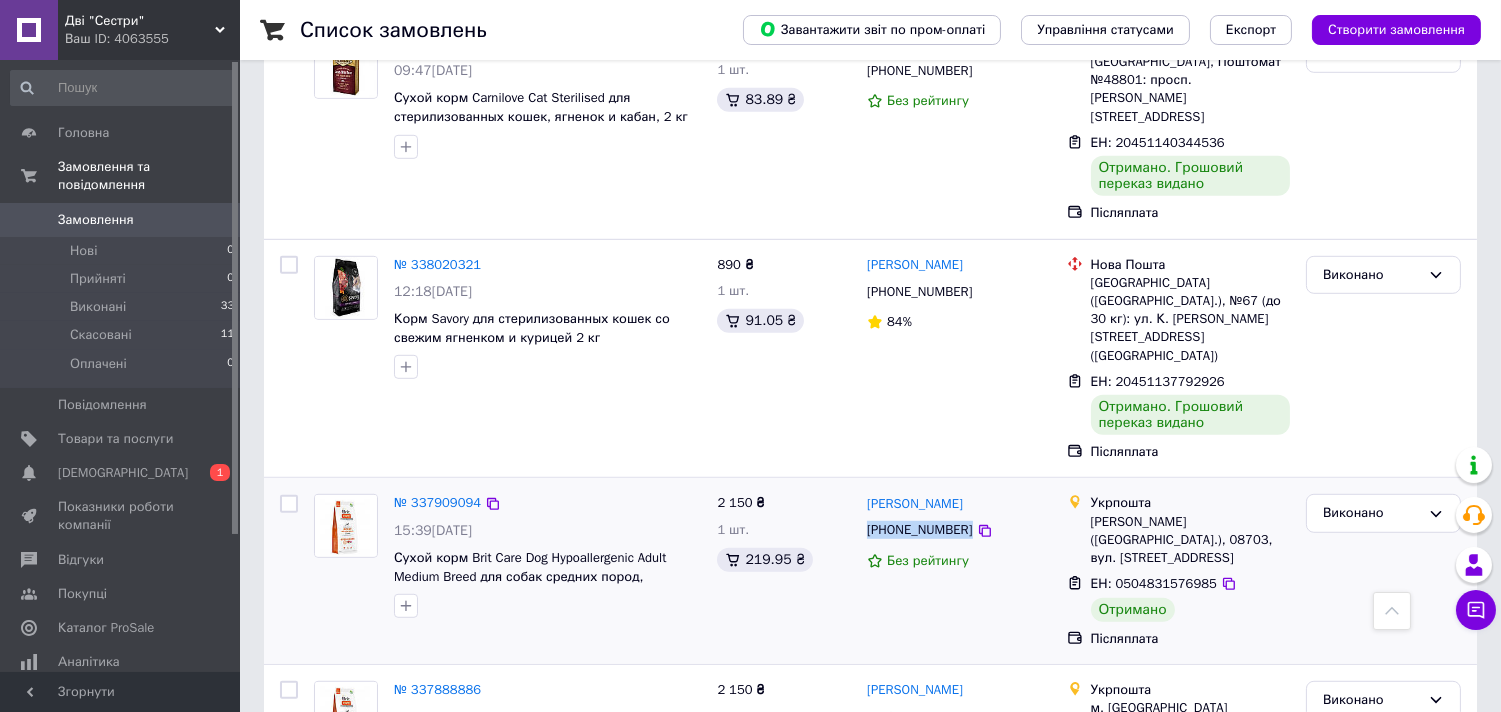 click on "[PHONE_NUMBER]" at bounding box center [919, 530] 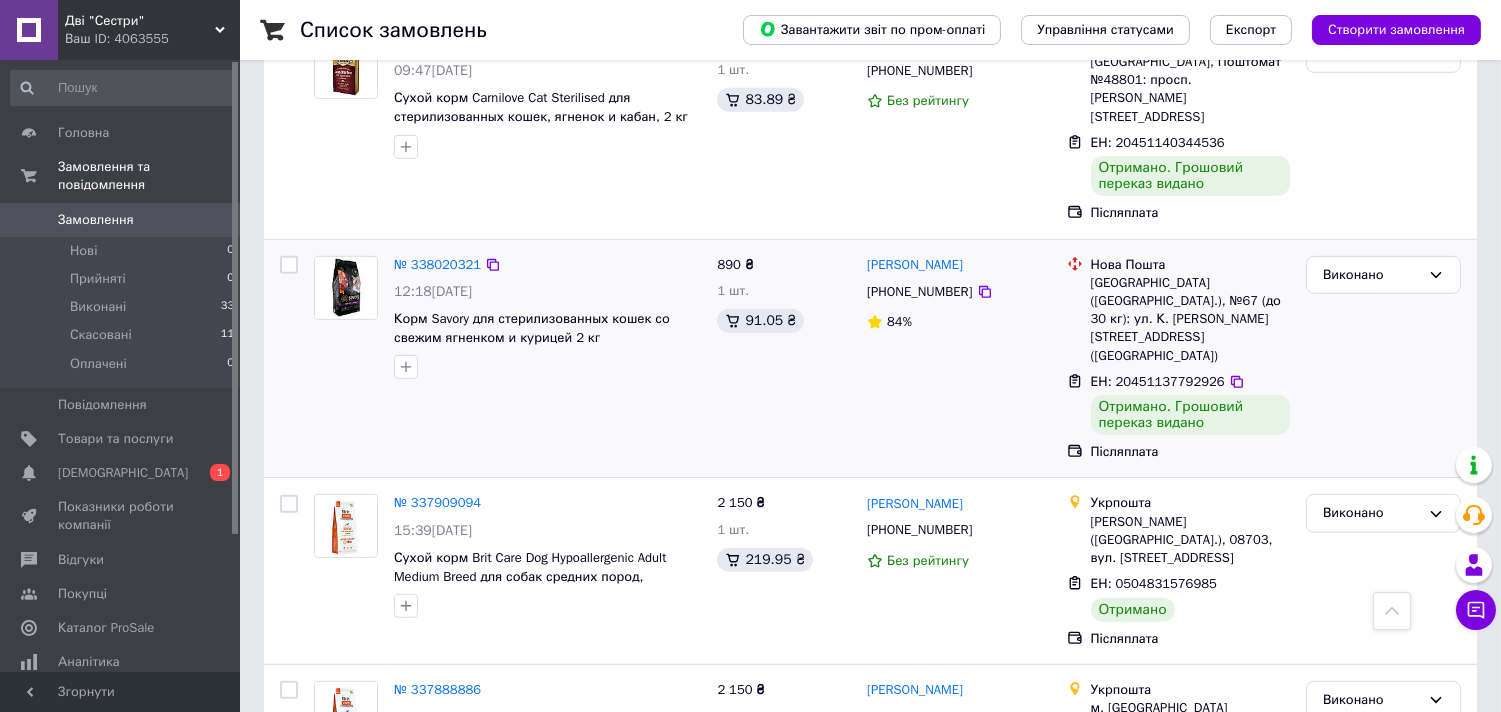 click on "[PHONE_NUMBER]" at bounding box center (919, 292) 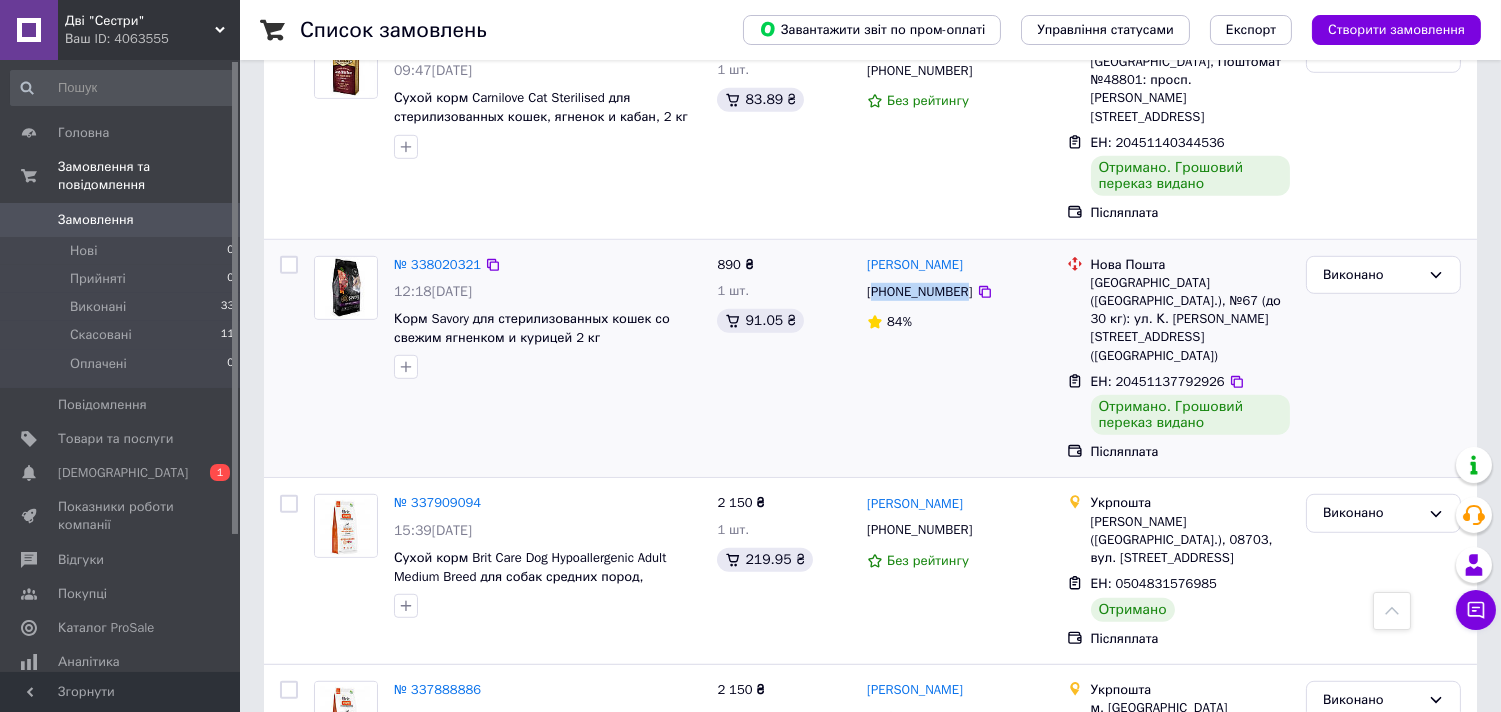 click on "[PHONE_NUMBER]" at bounding box center [919, 292] 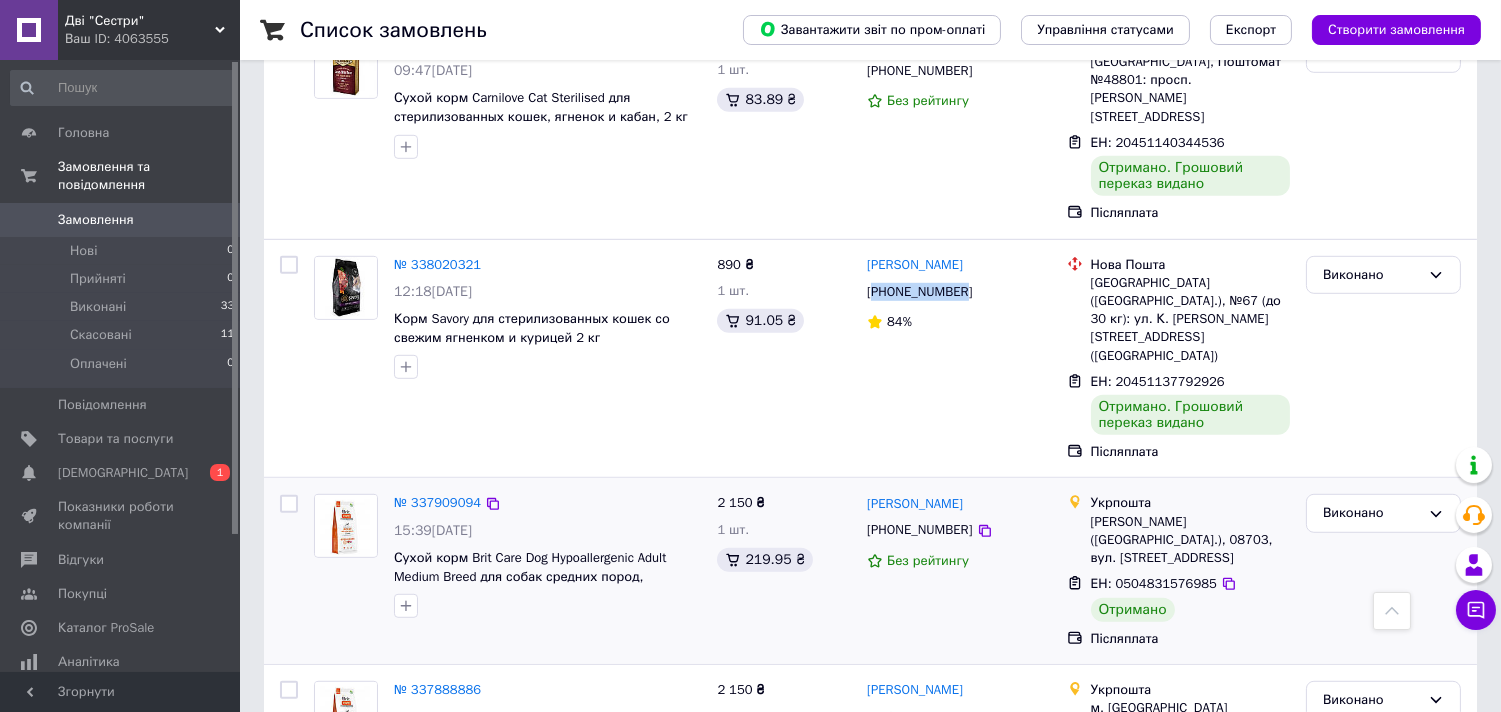 copy on "380973790599" 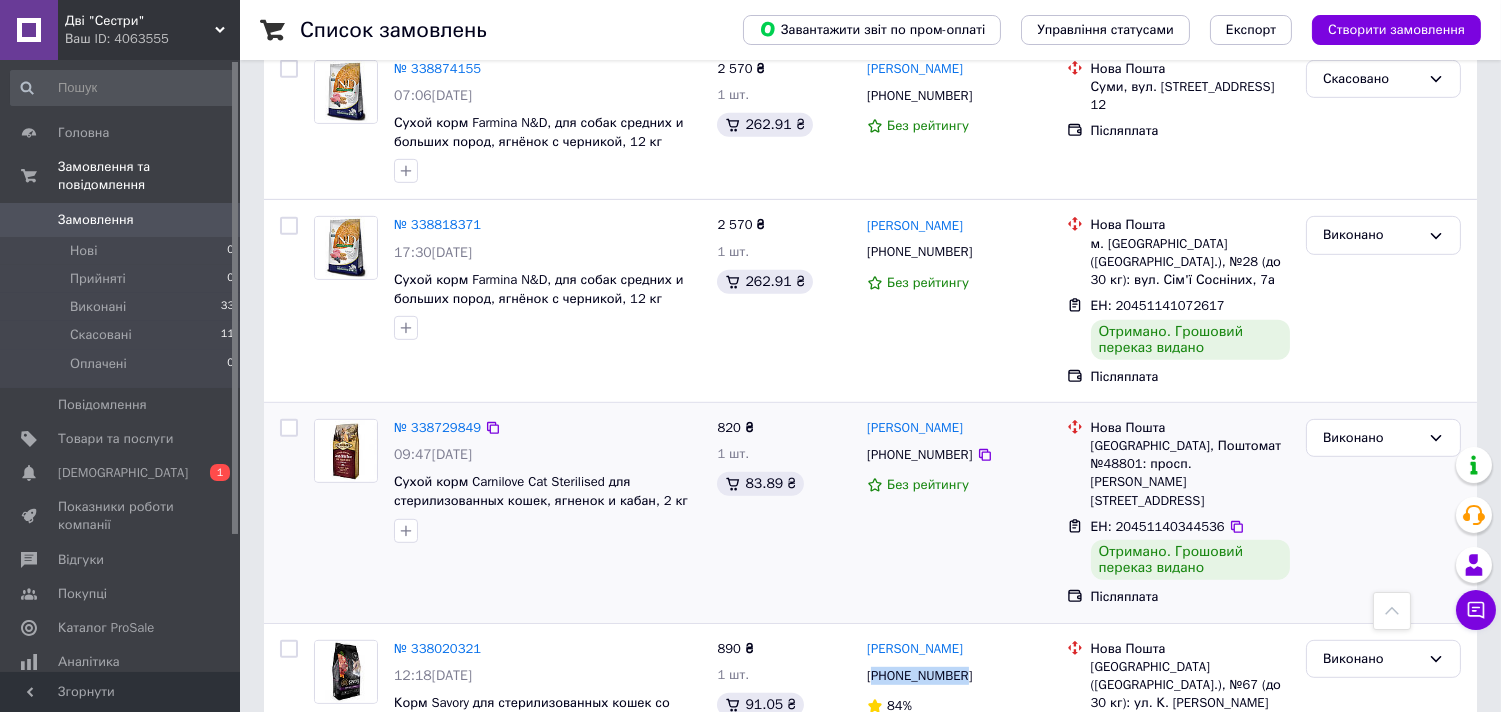 scroll, scrollTop: 1811, scrollLeft: 0, axis: vertical 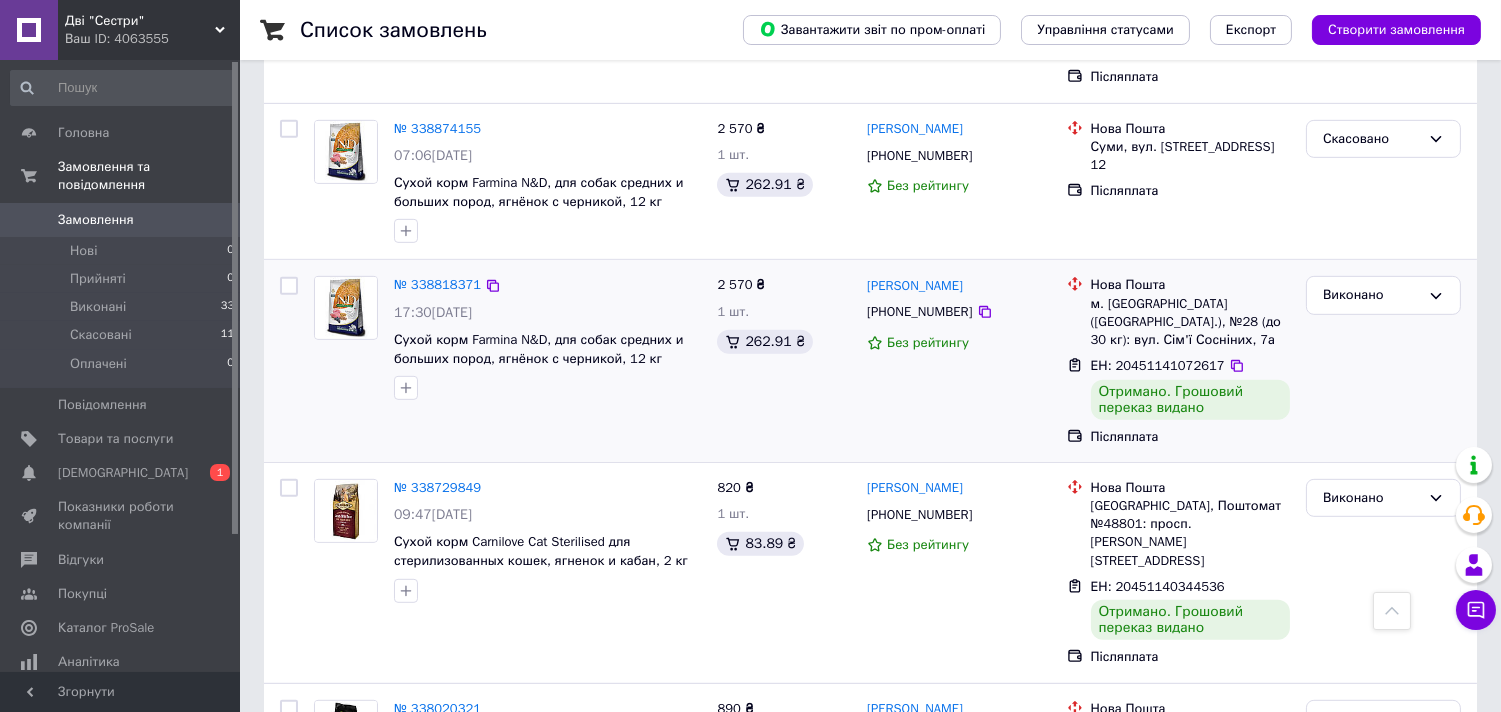 click on "[PHONE_NUMBER]" at bounding box center [919, 312] 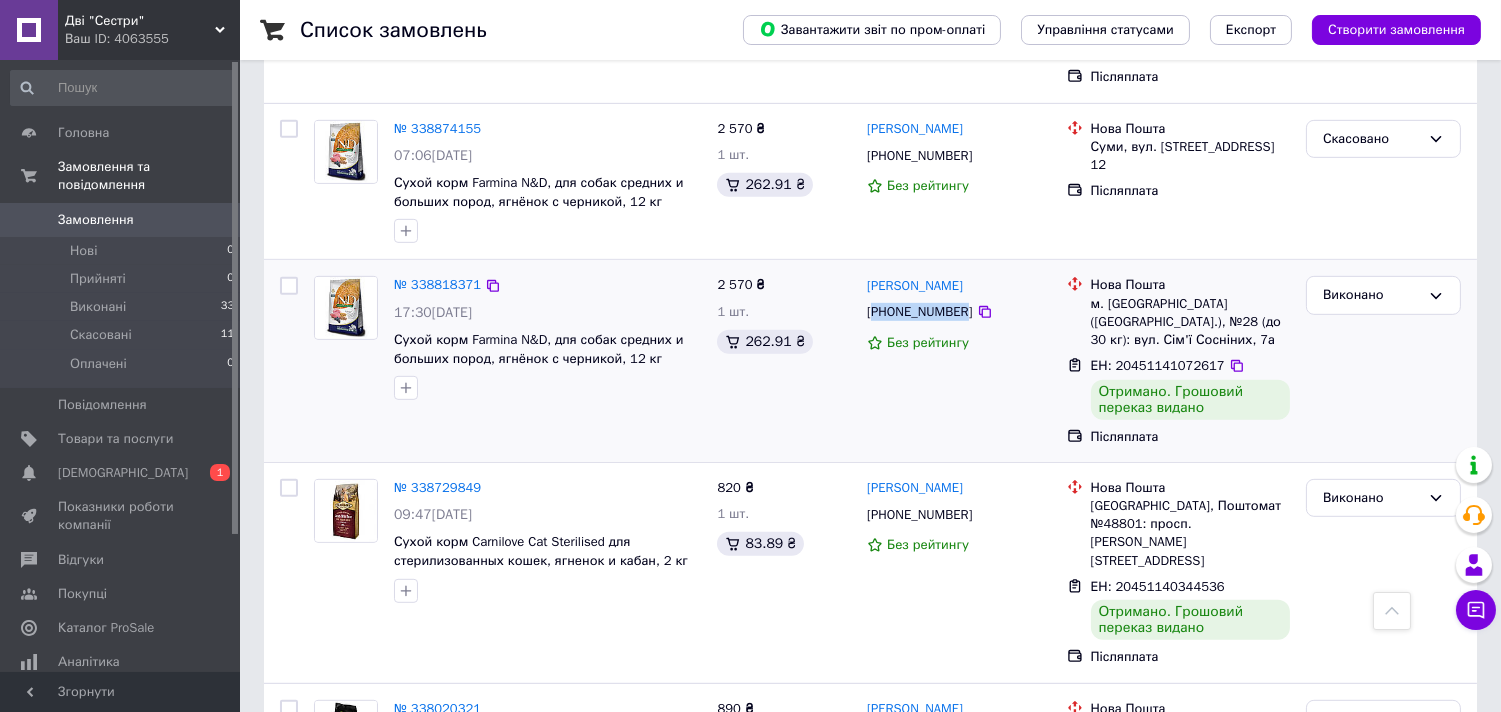 click on "[PHONE_NUMBER]" at bounding box center (919, 312) 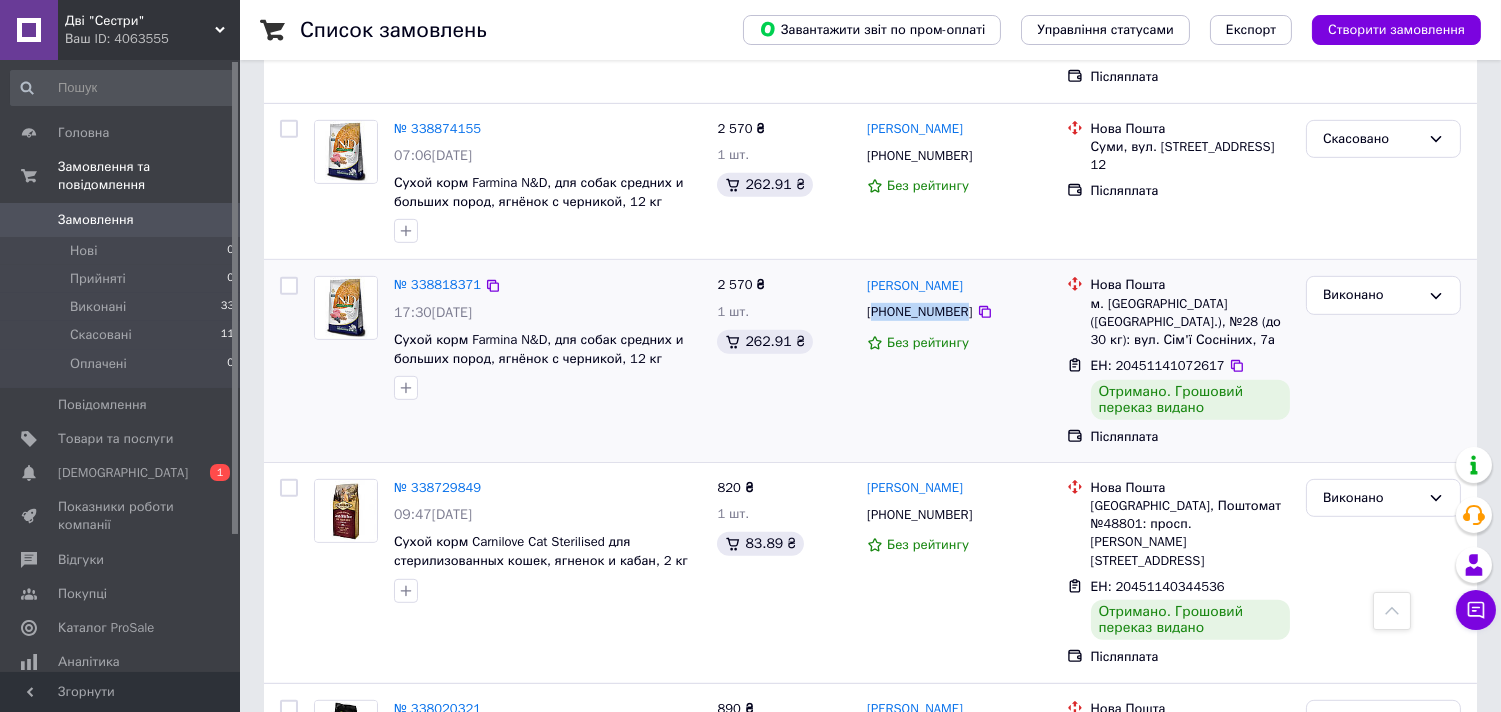 copy on "380975797291" 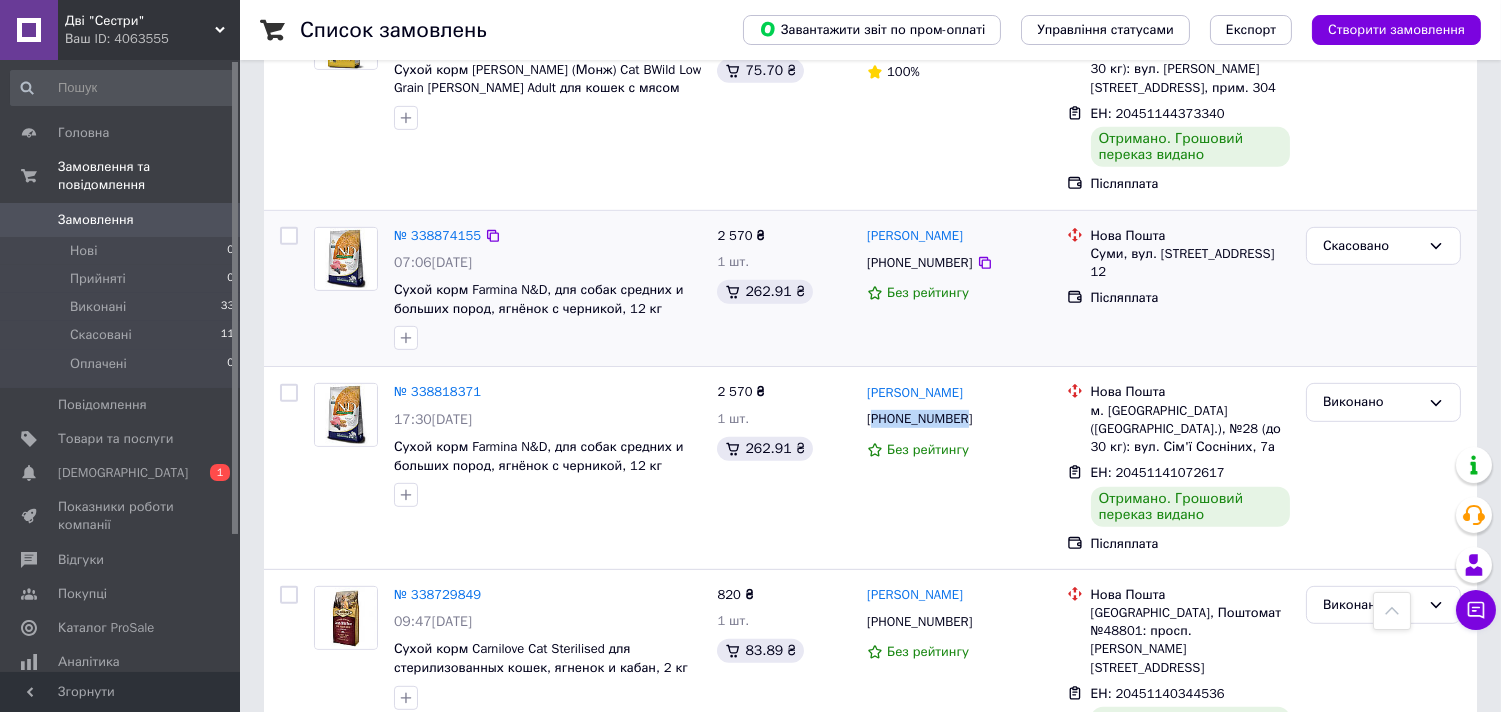 scroll, scrollTop: 1700, scrollLeft: 0, axis: vertical 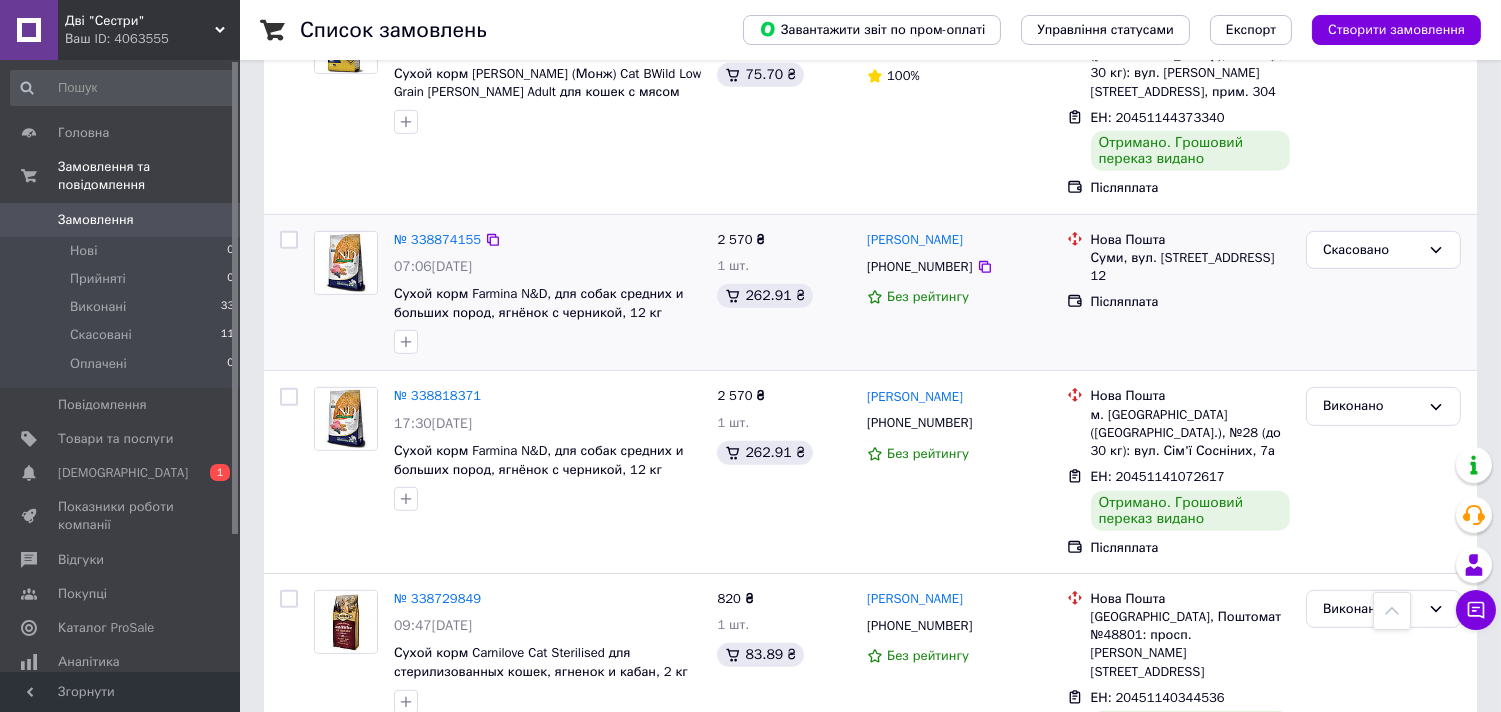 click on "[PHONE_NUMBER]" at bounding box center [919, 267] 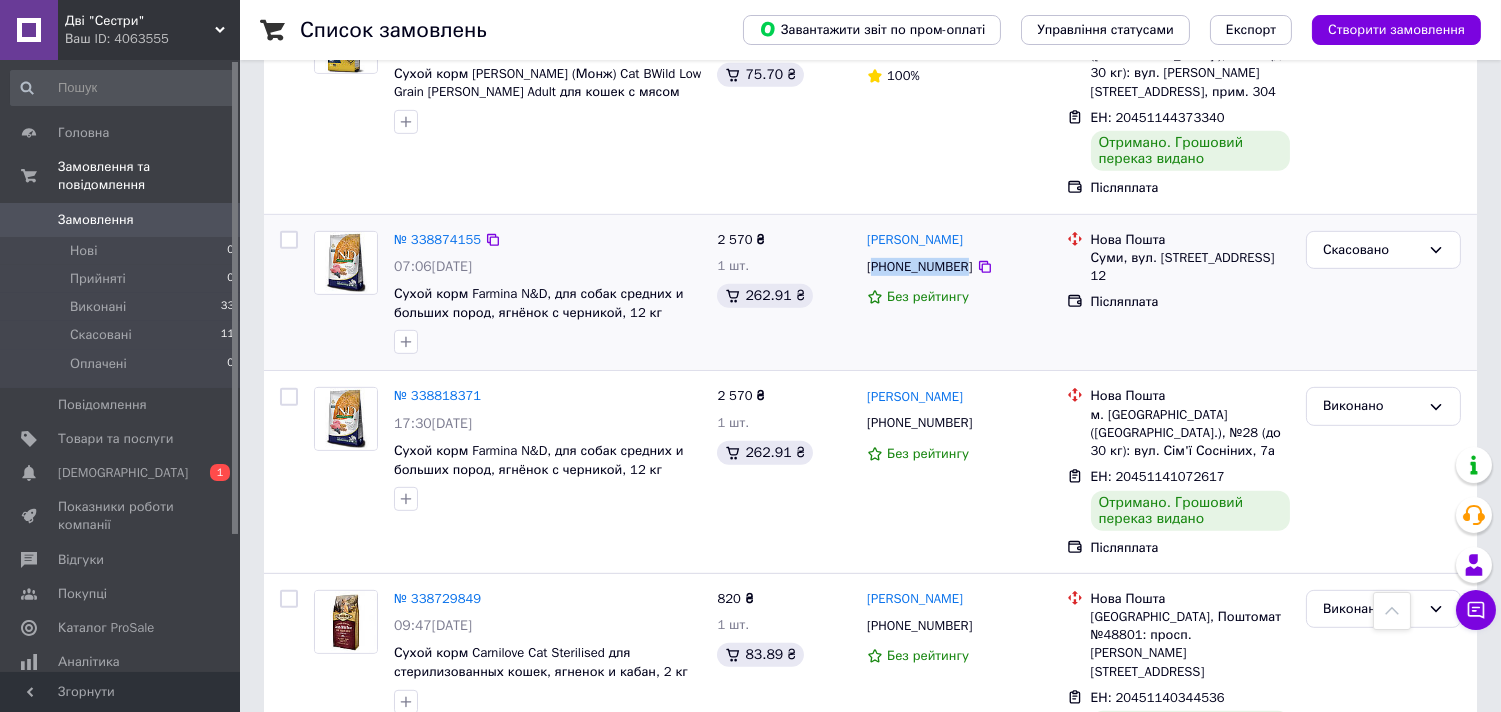 click on "[PHONE_NUMBER]" at bounding box center [919, 267] 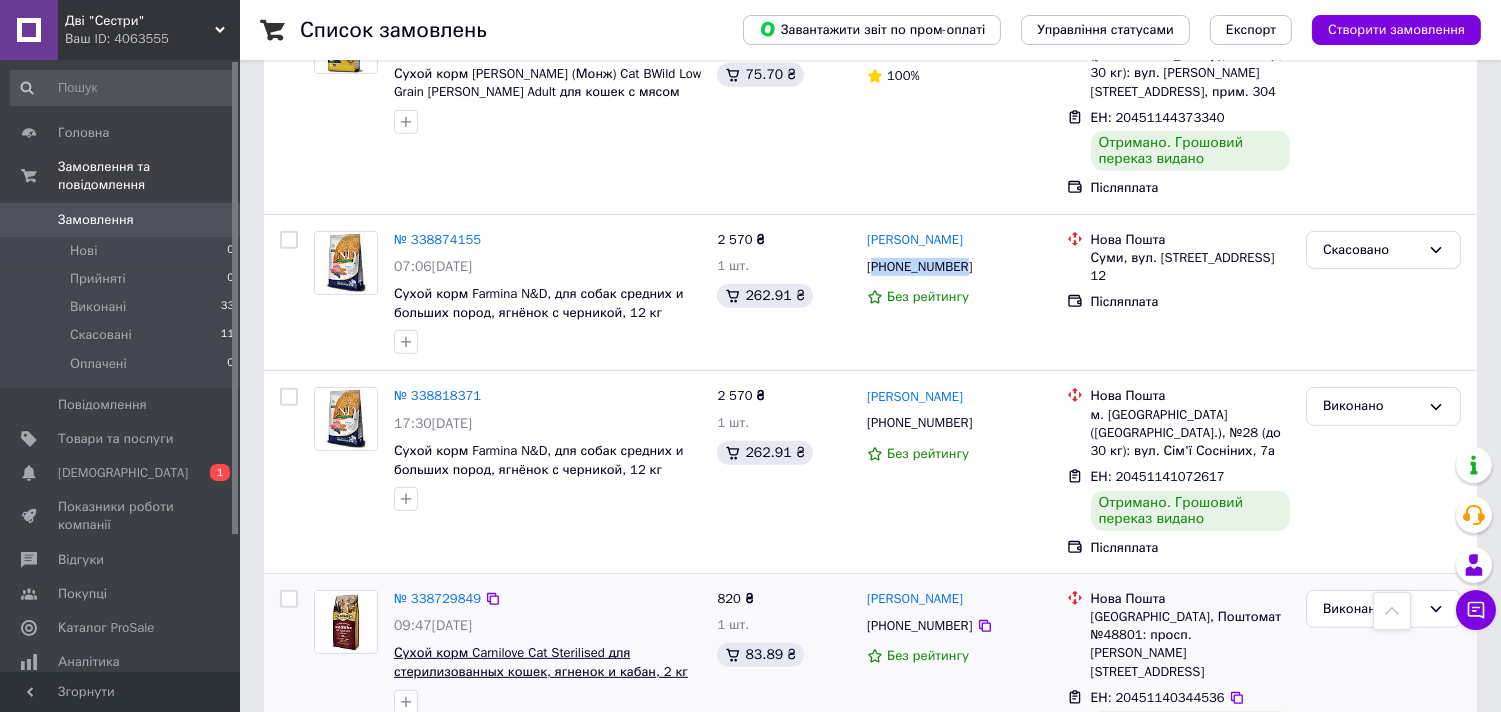copy on "380994711168" 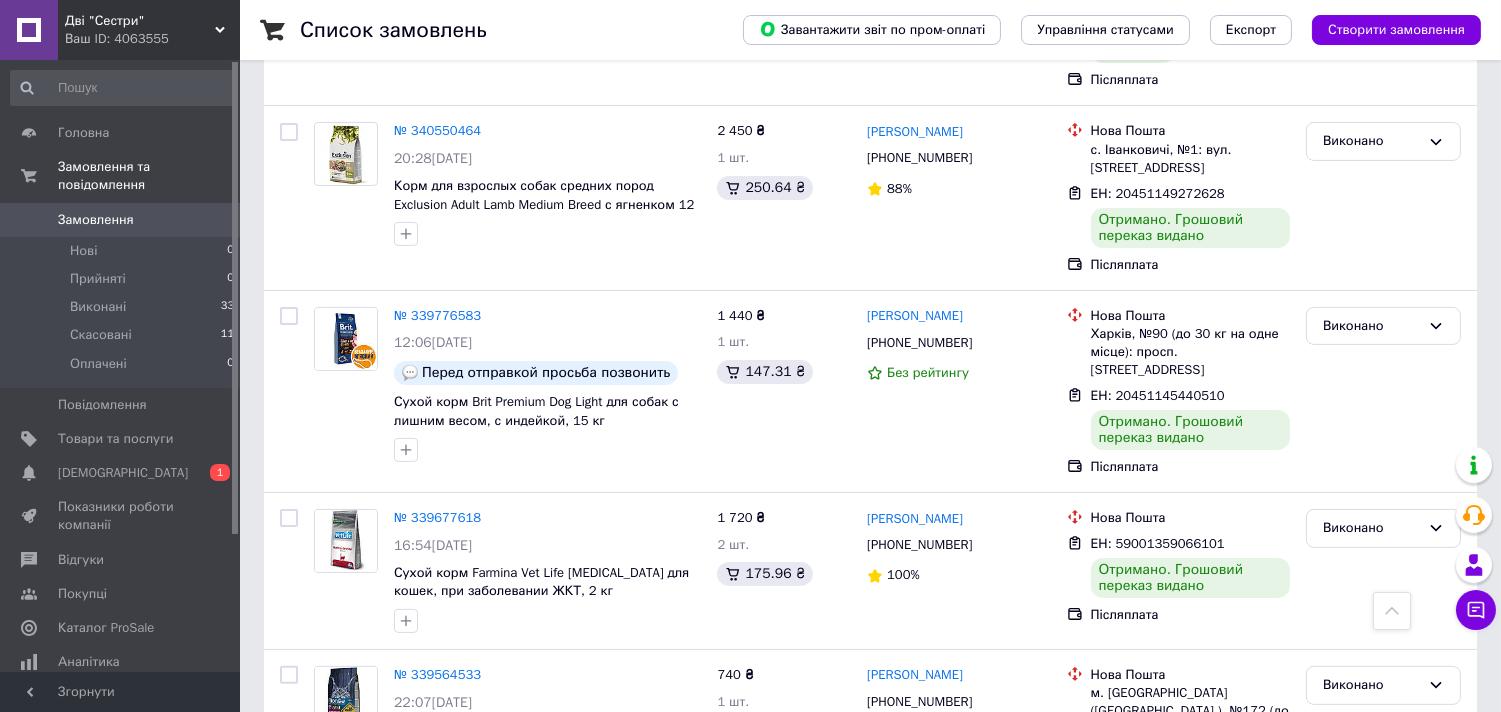 scroll, scrollTop: 1033, scrollLeft: 0, axis: vertical 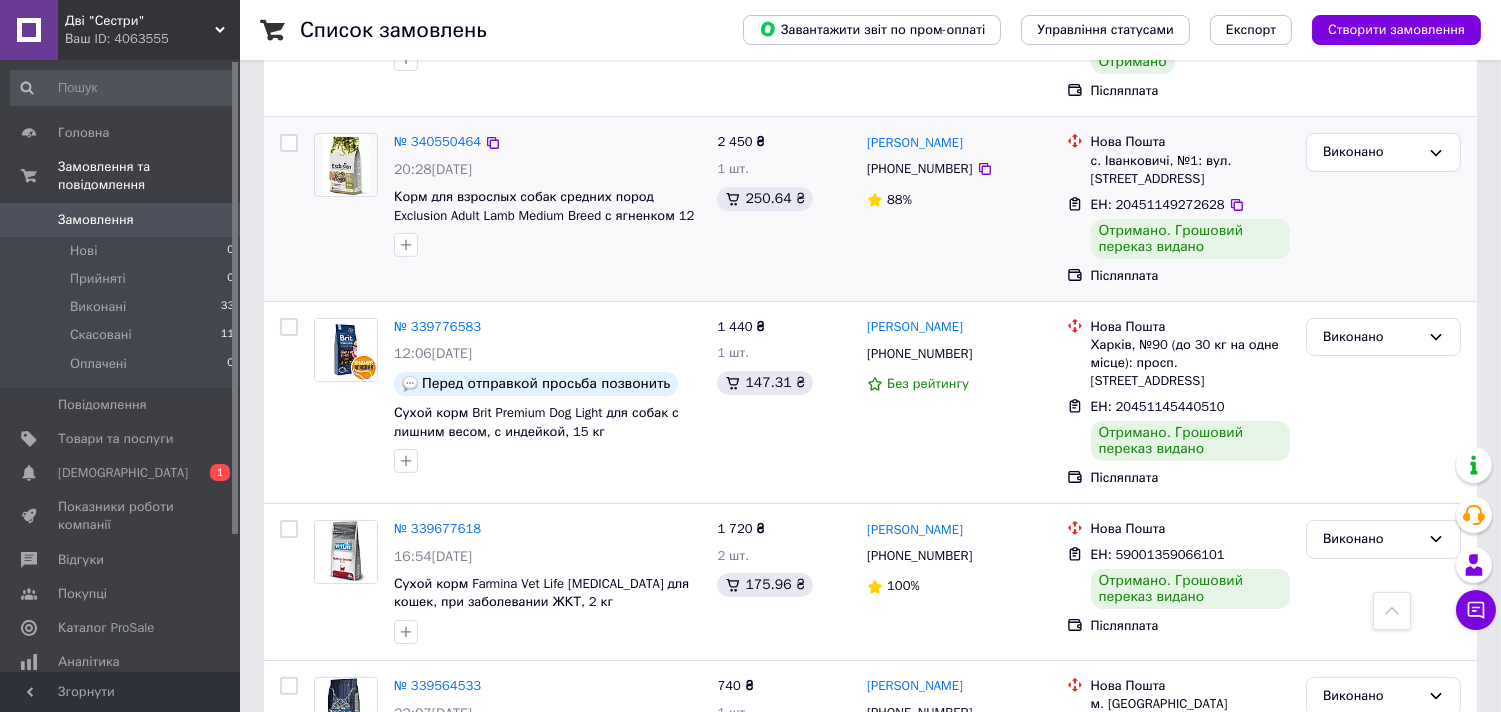 click on "[PHONE_NUMBER]" at bounding box center (919, 169) 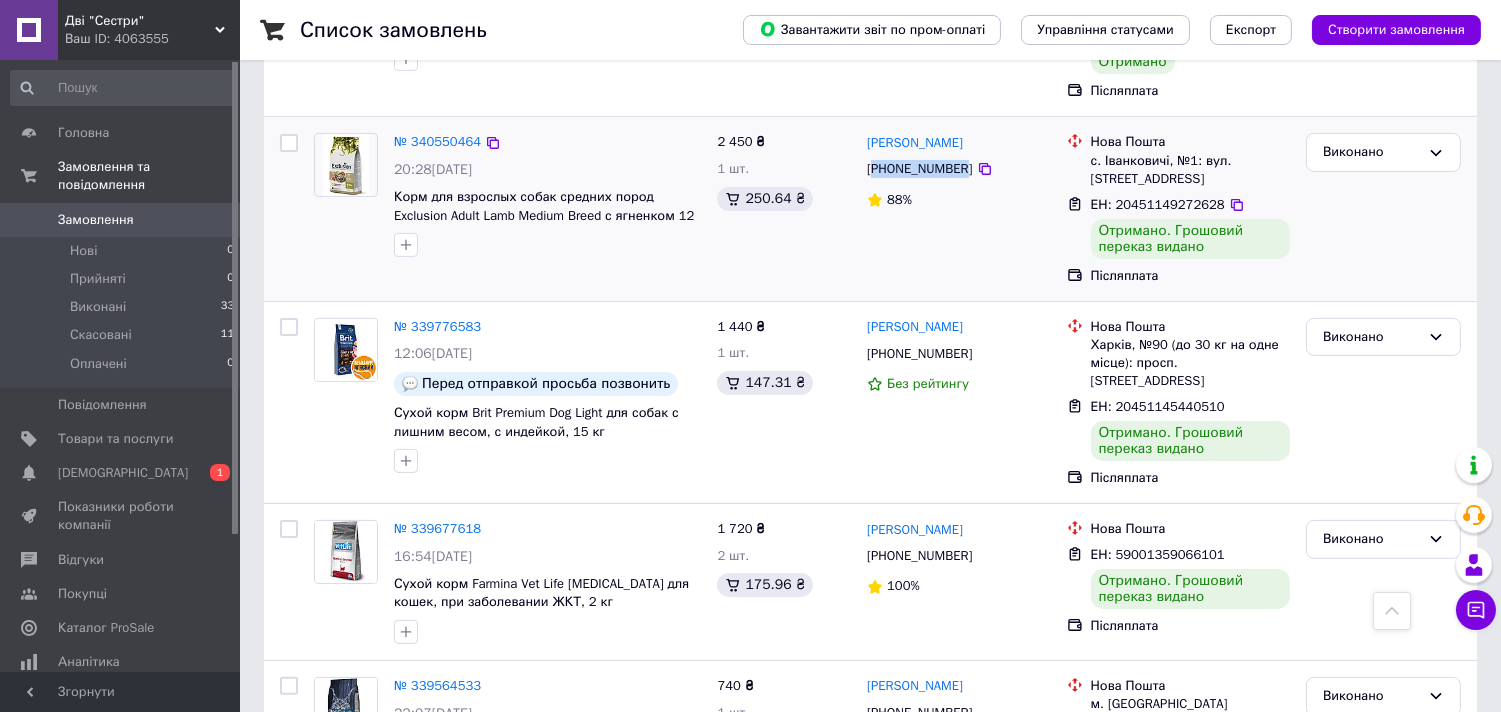 click on "[PHONE_NUMBER]" at bounding box center (919, 169) 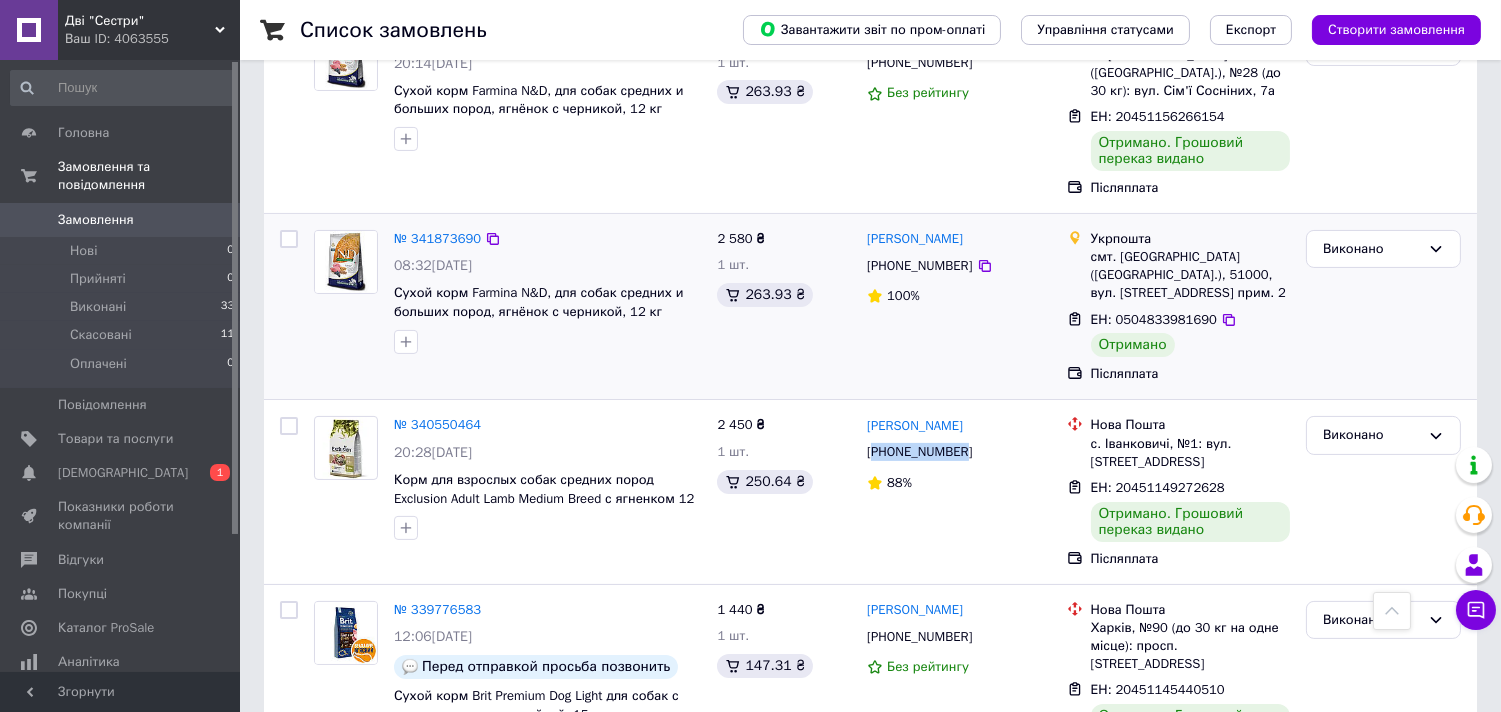 scroll, scrollTop: 700, scrollLeft: 0, axis: vertical 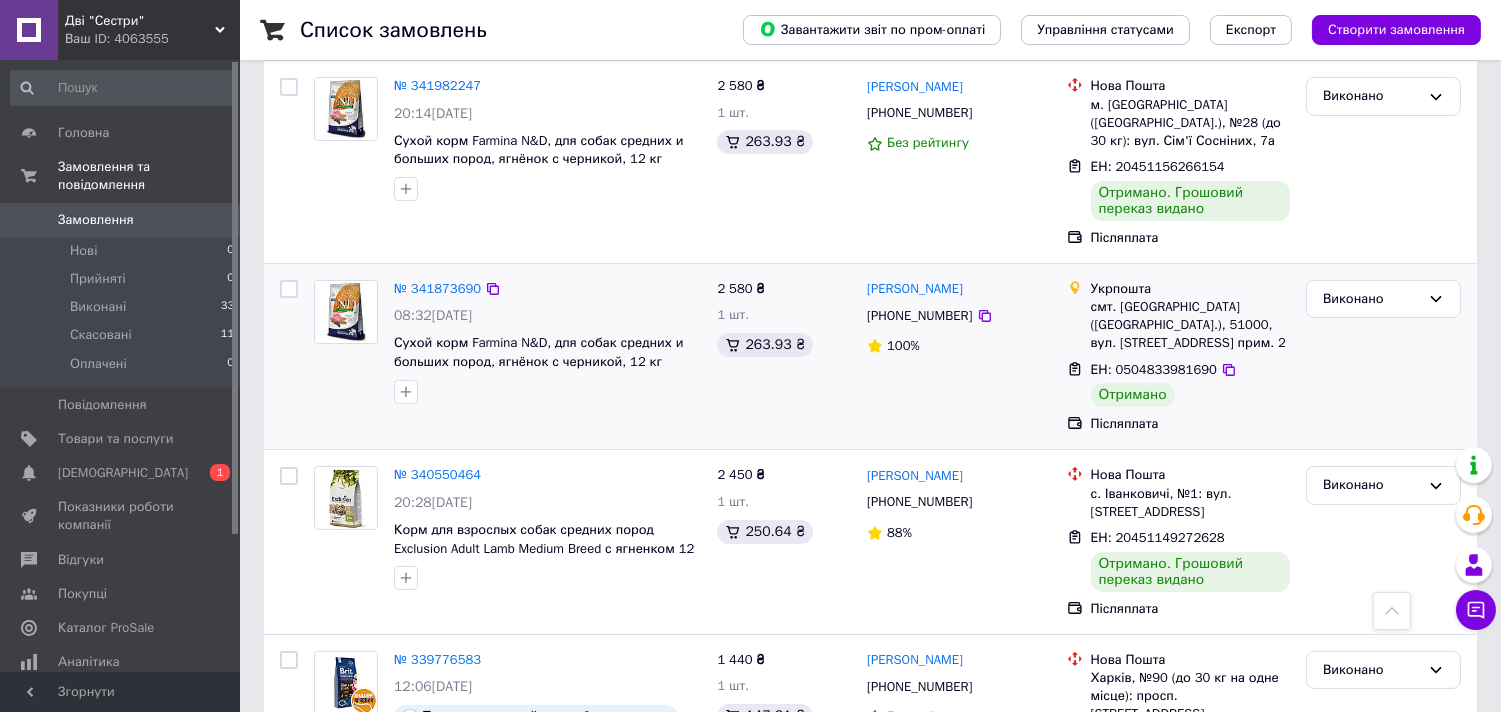 click on "[PHONE_NUMBER]" at bounding box center [919, 316] 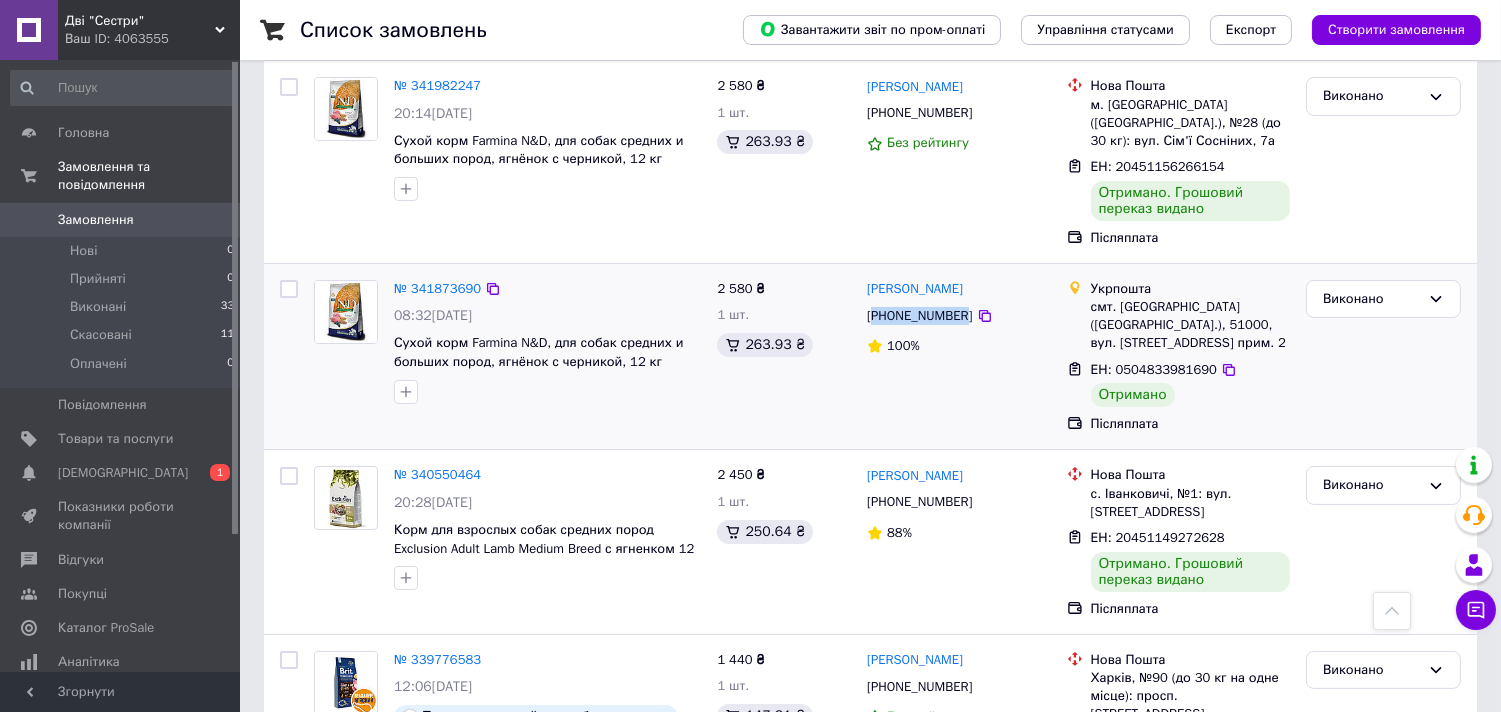 click on "[PHONE_NUMBER]" at bounding box center [919, 316] 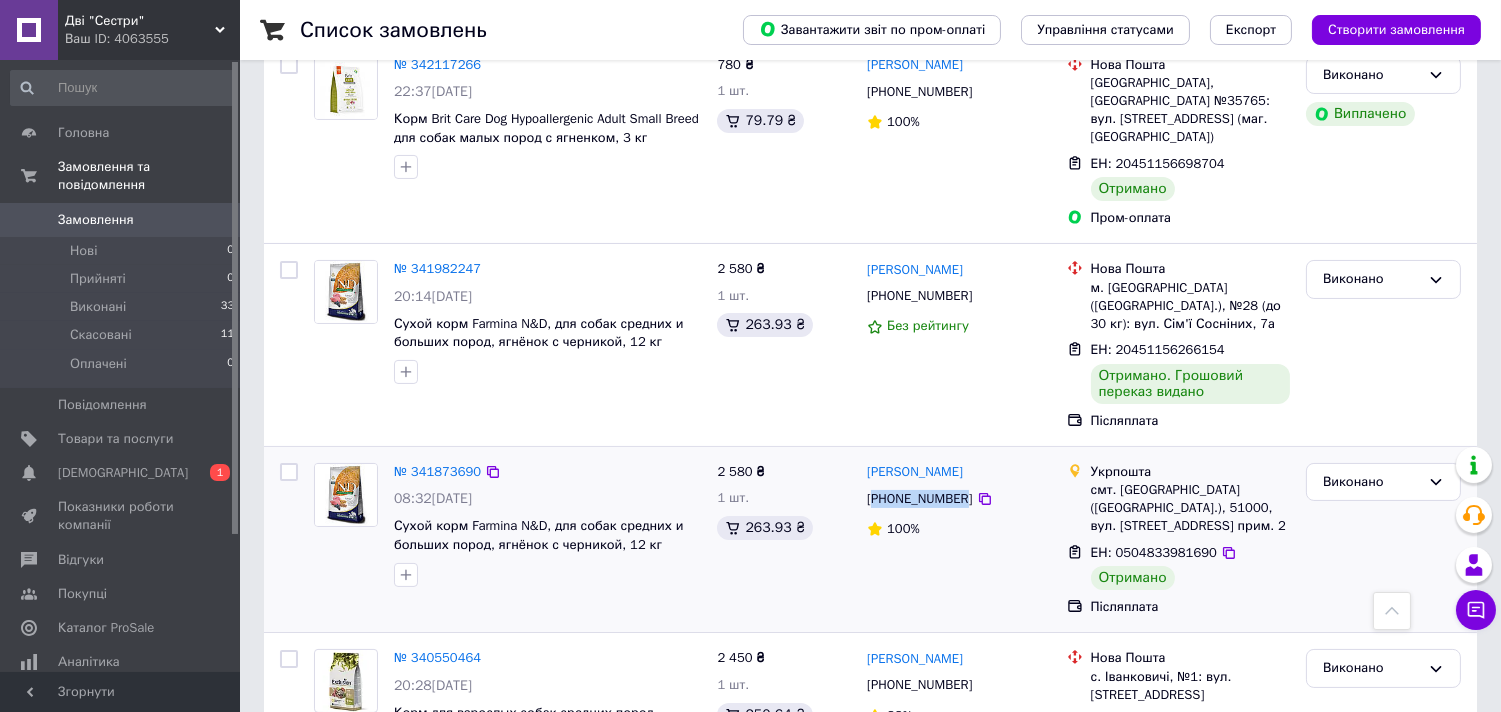 scroll, scrollTop: 477, scrollLeft: 0, axis: vertical 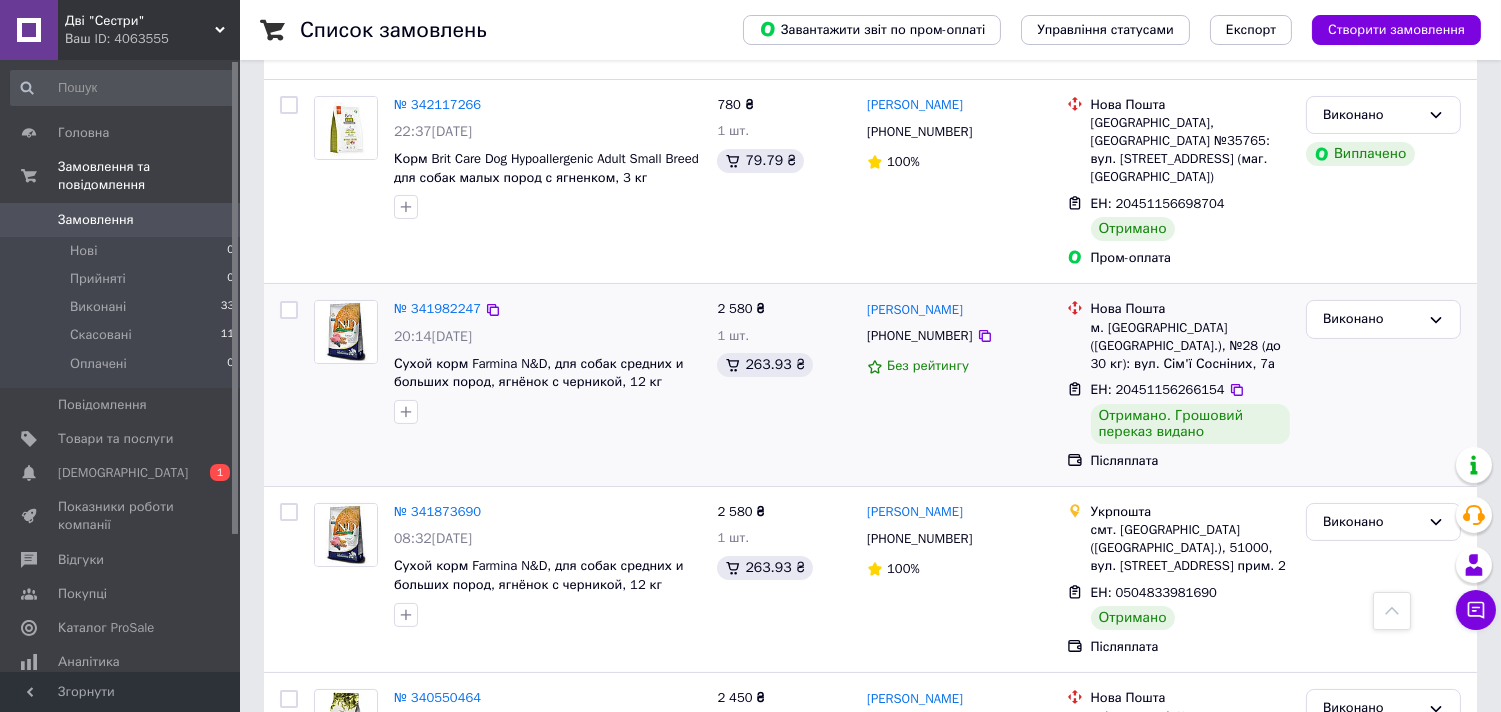 click on "[PHONE_NUMBER]" at bounding box center (919, 336) 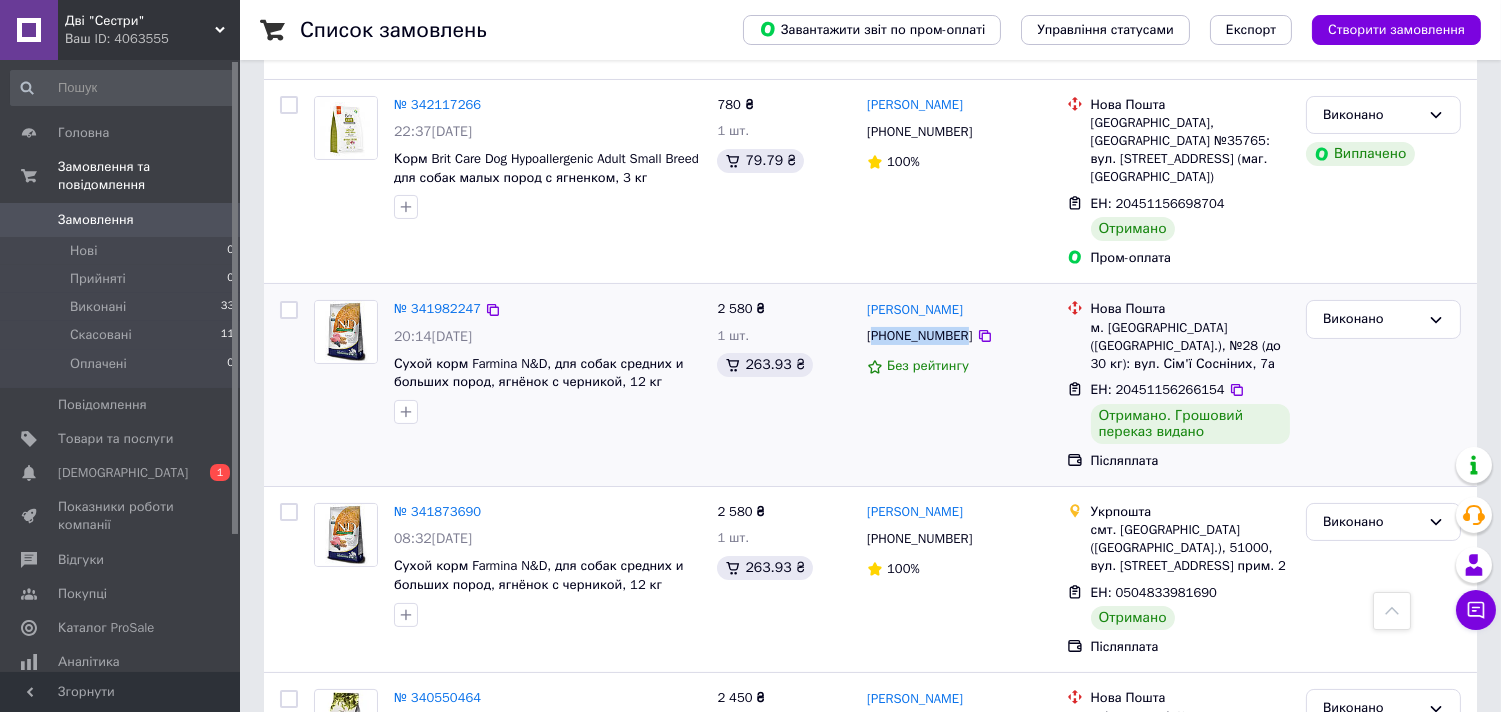 click on "[PHONE_NUMBER]" at bounding box center [919, 336] 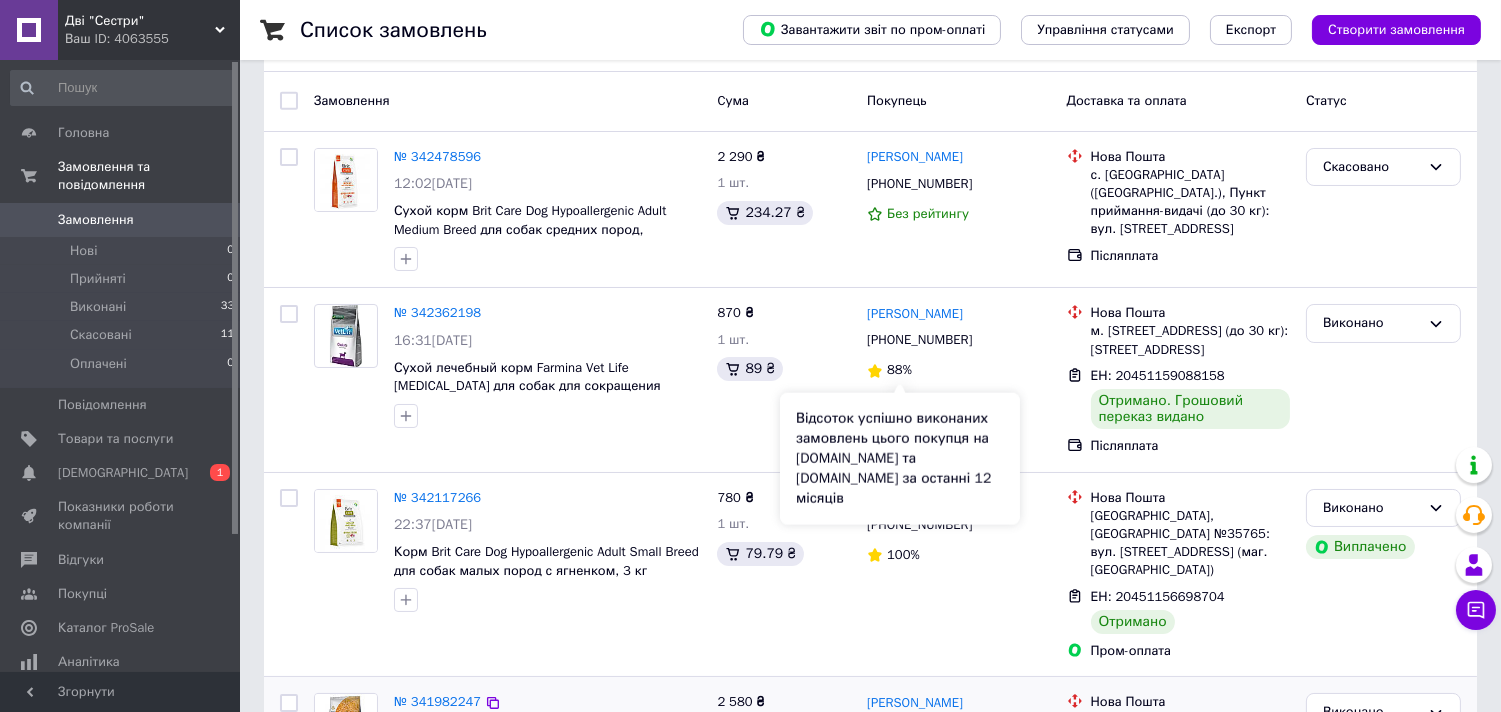 scroll, scrollTop: 33, scrollLeft: 0, axis: vertical 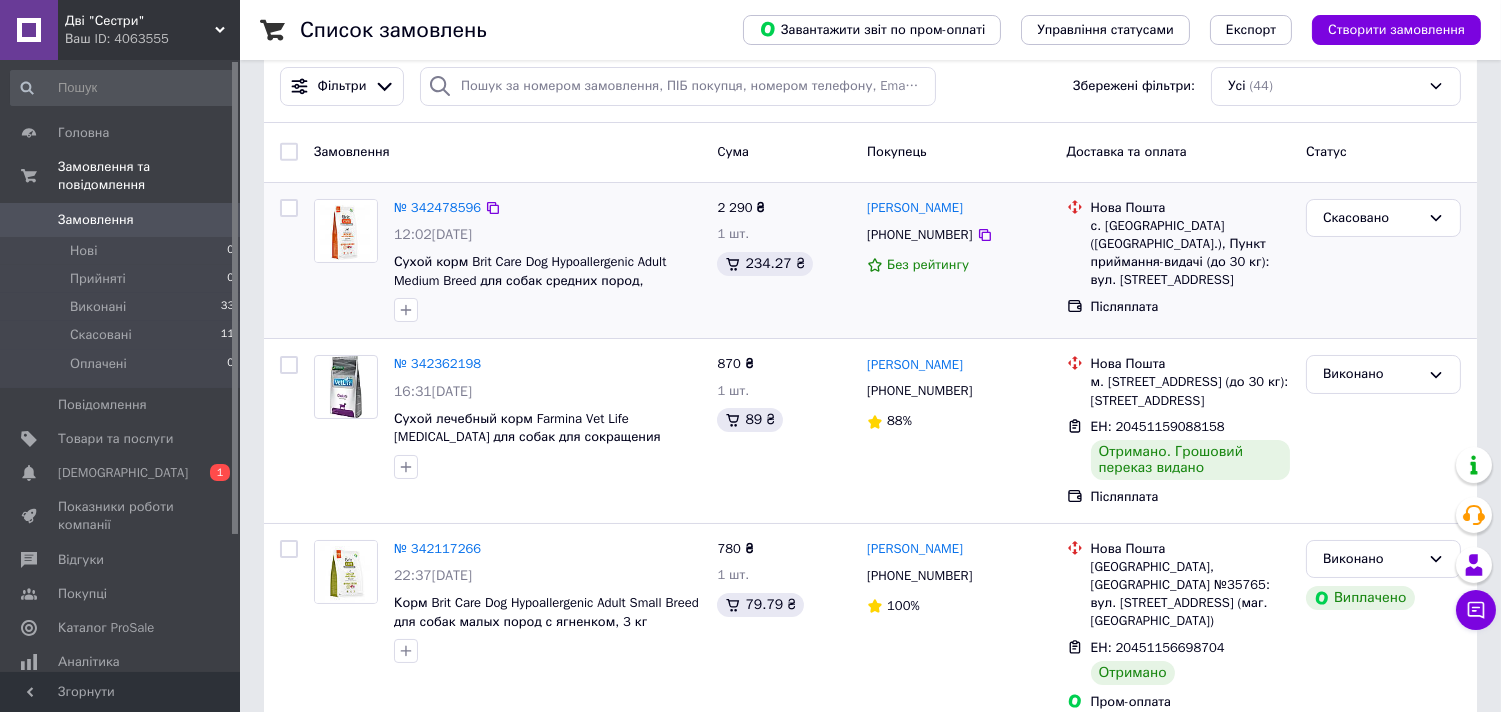 click on "[PHONE_NUMBER]" at bounding box center (919, 235) 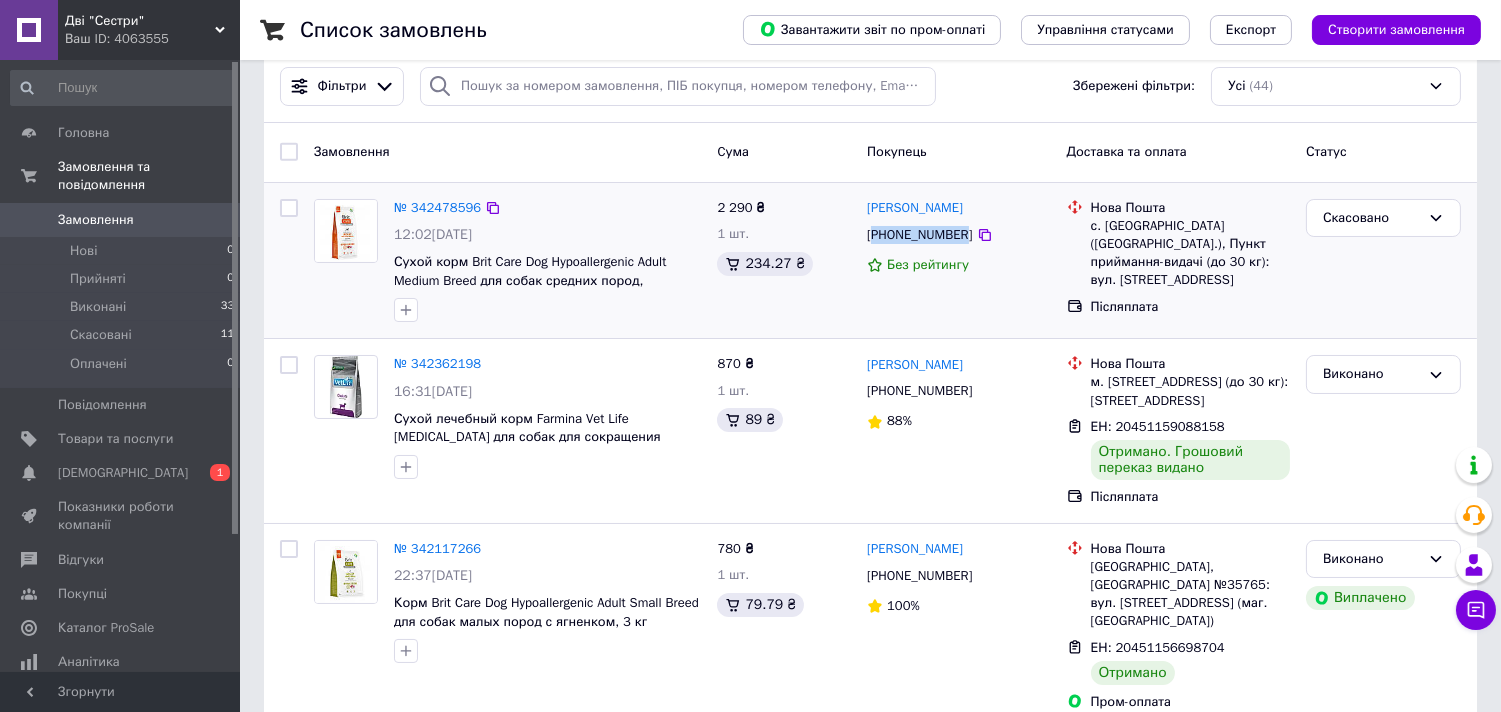 click on "[PHONE_NUMBER]" at bounding box center (919, 235) 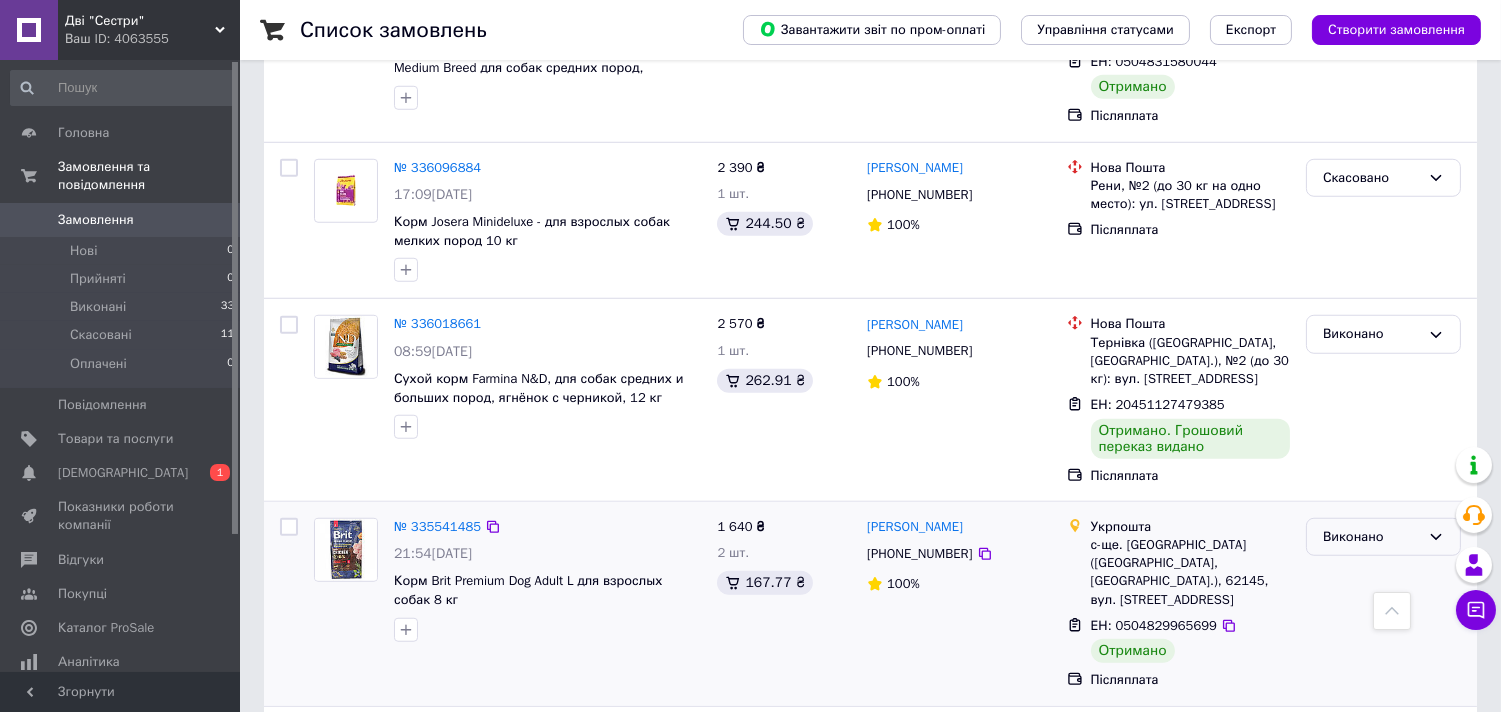 scroll, scrollTop: 3255, scrollLeft: 0, axis: vertical 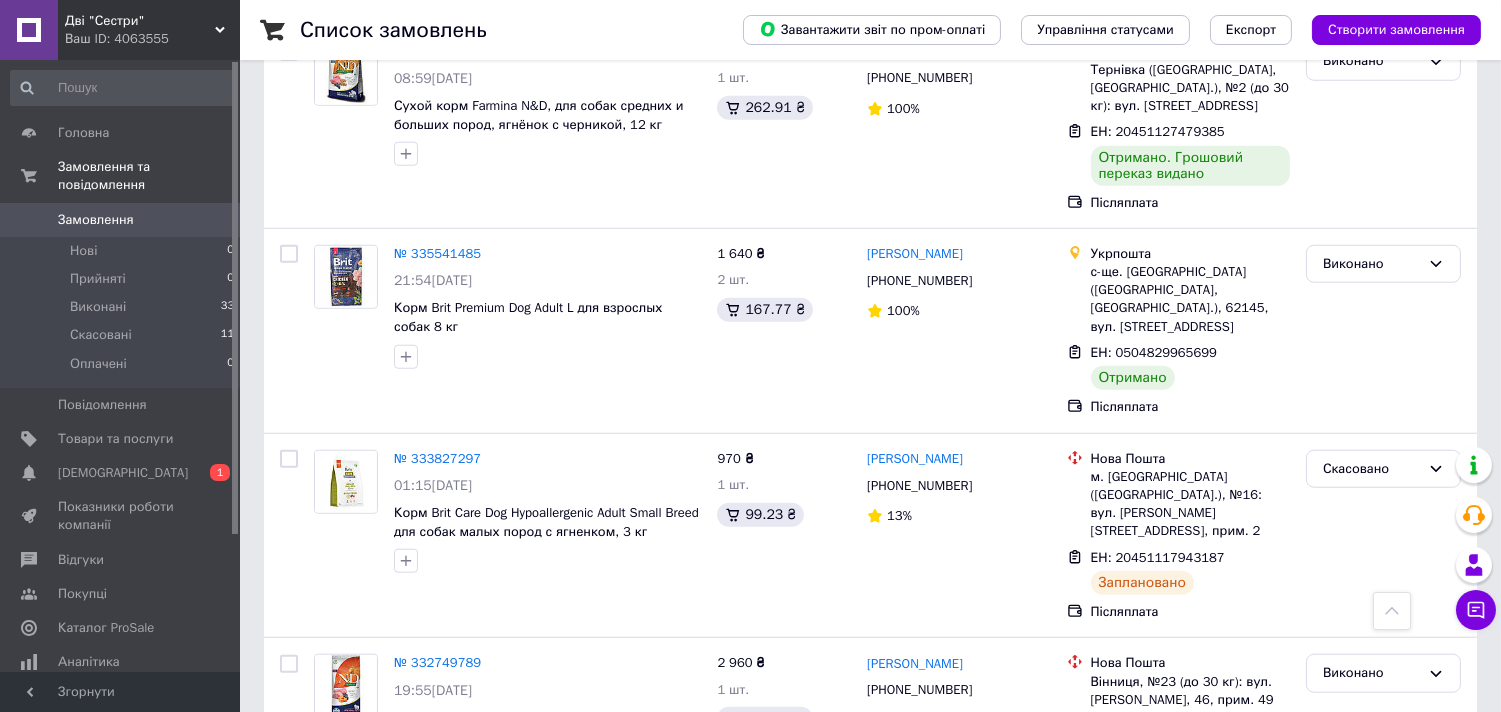 click on "1" at bounding box center [404, 867] 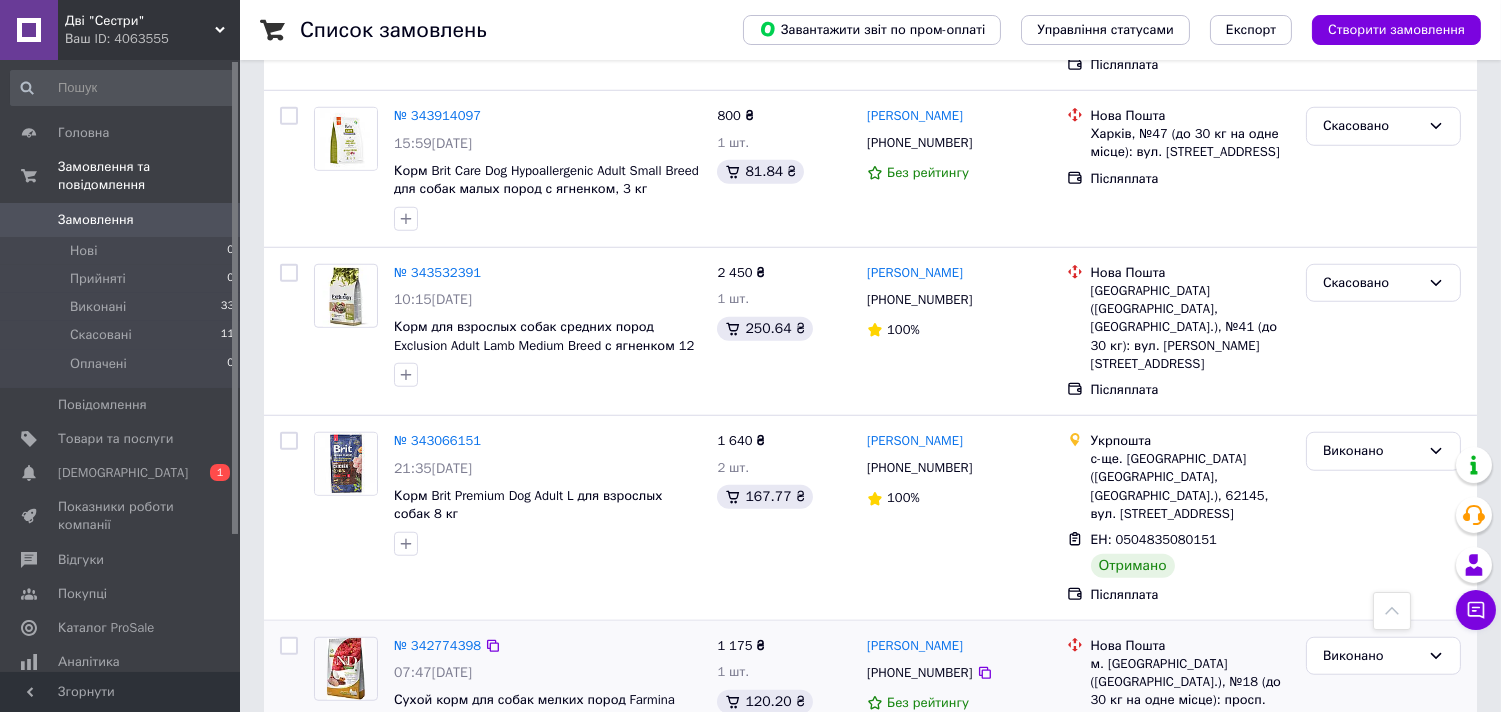 scroll, scrollTop: 3076, scrollLeft: 0, axis: vertical 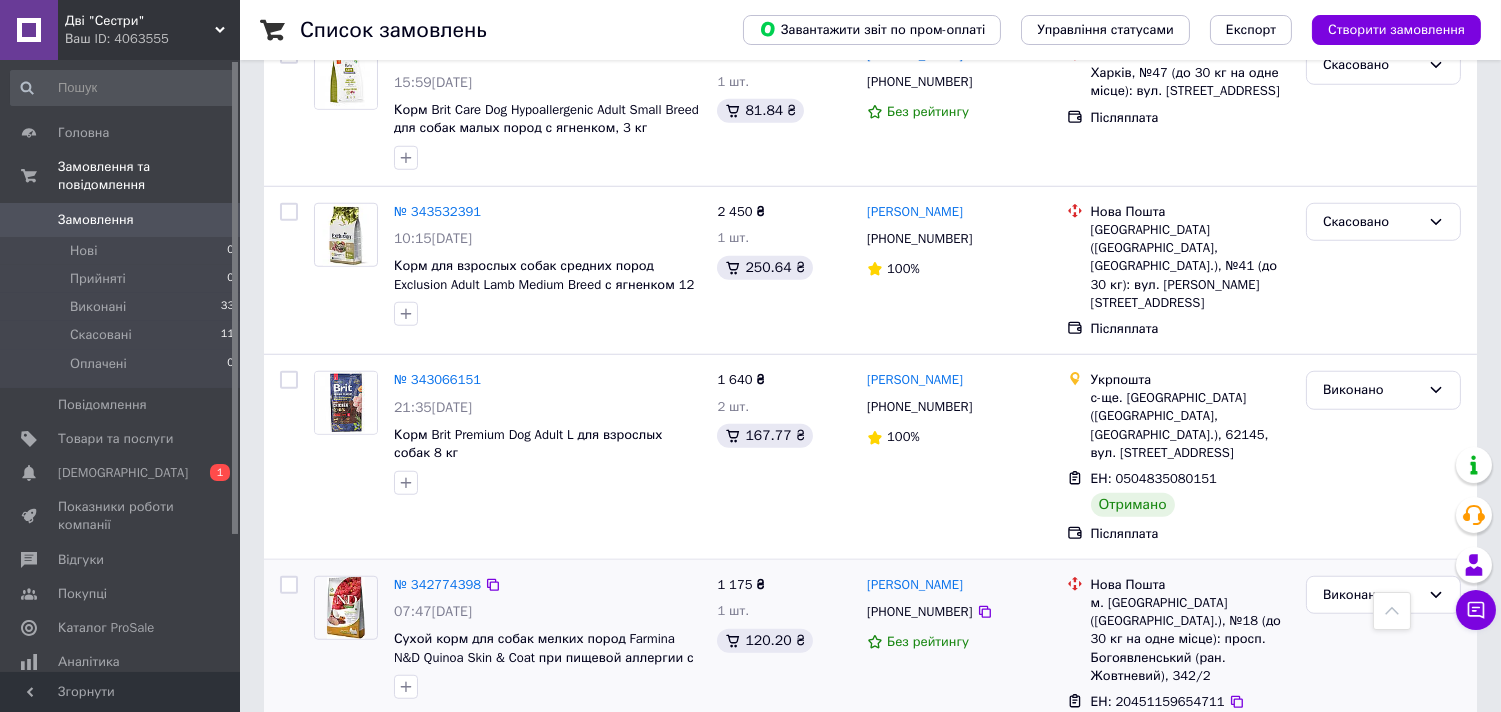 click on "[PHONE_NUMBER]" at bounding box center [919, 612] 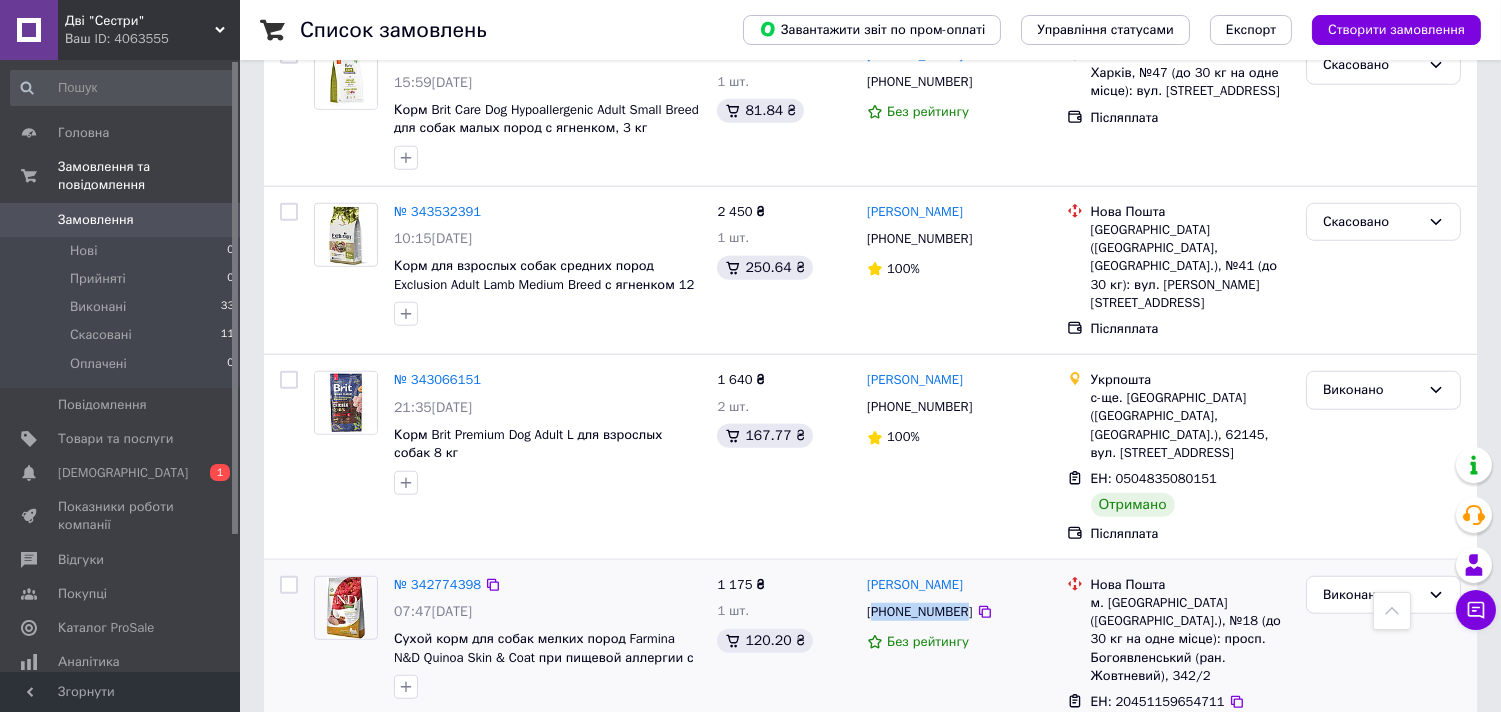 click on "[PHONE_NUMBER]" at bounding box center [919, 612] 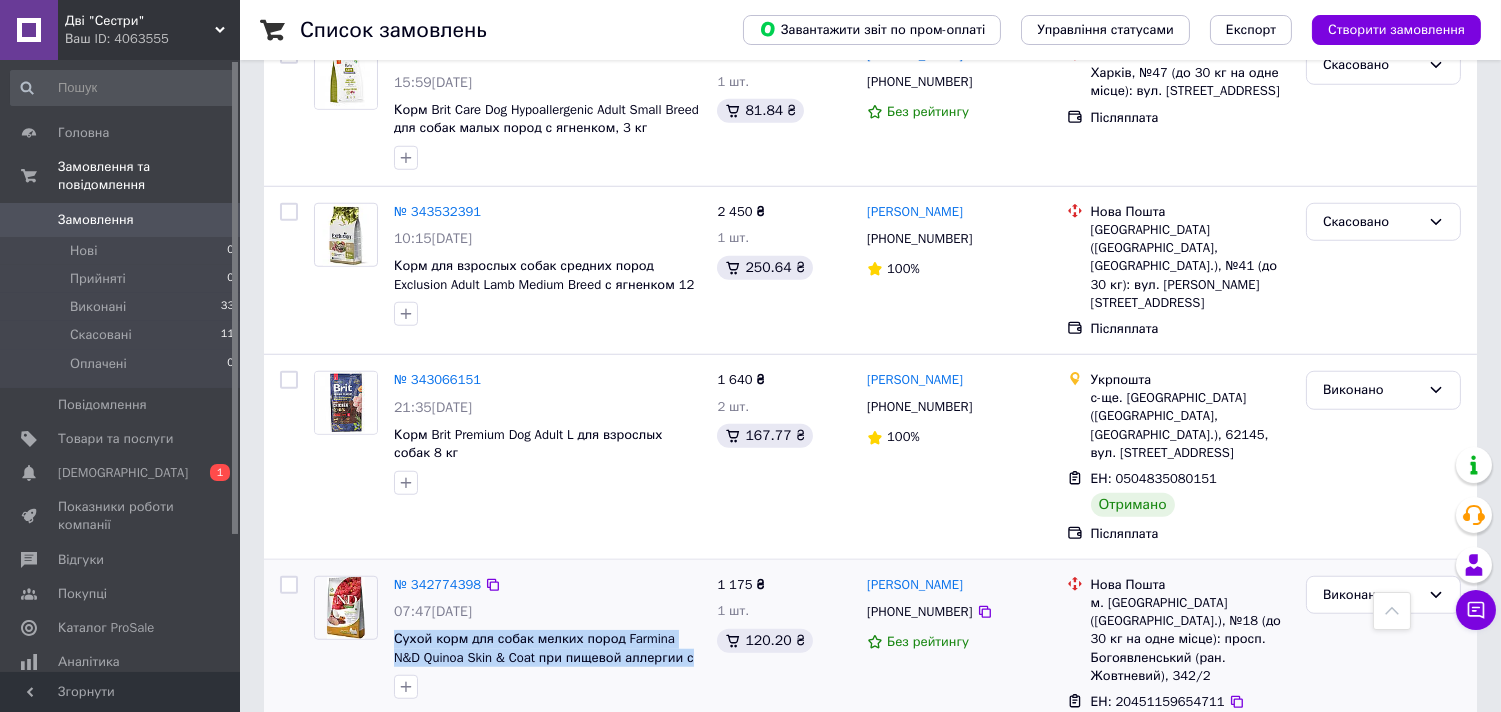 drag, startPoint x: 676, startPoint y: 502, endPoint x: 386, endPoint y: 486, distance: 290.44104 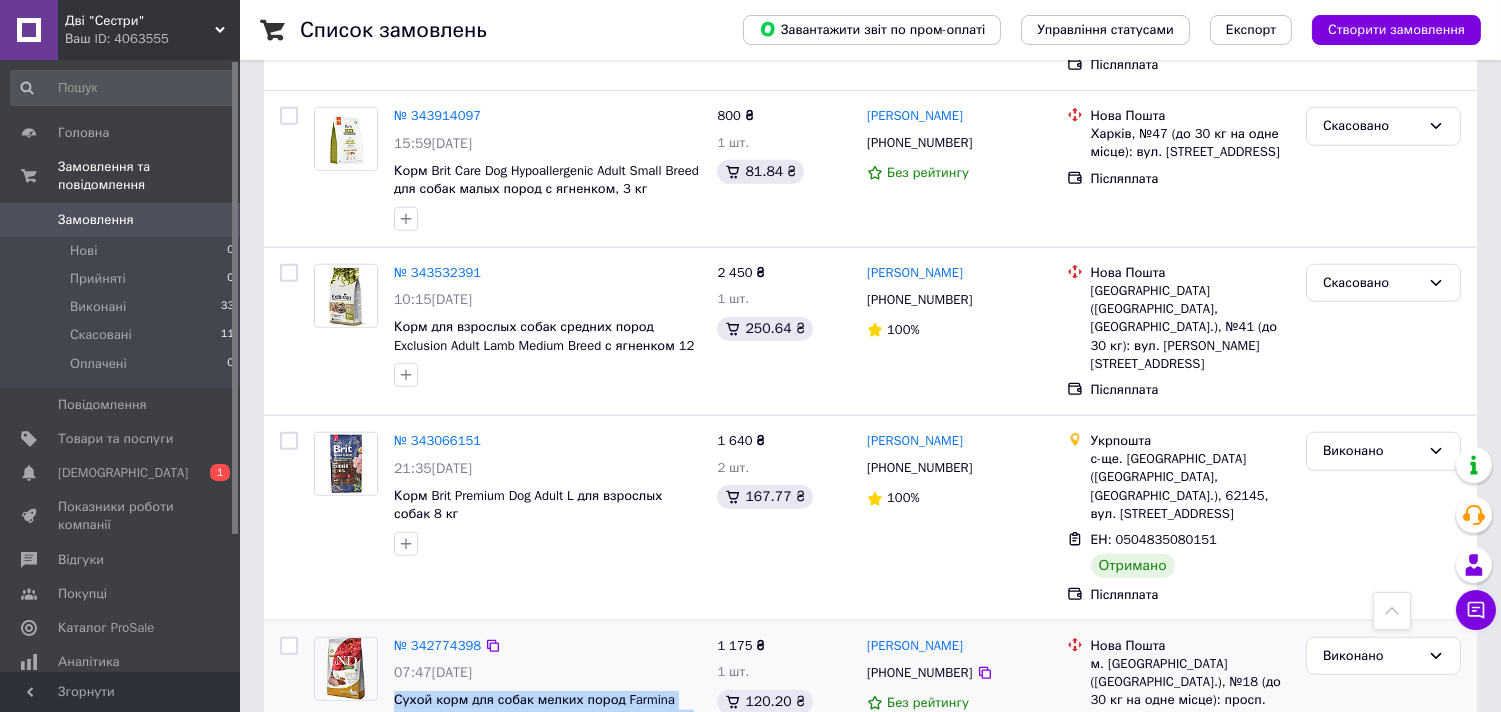 scroll, scrollTop: 2965, scrollLeft: 0, axis: vertical 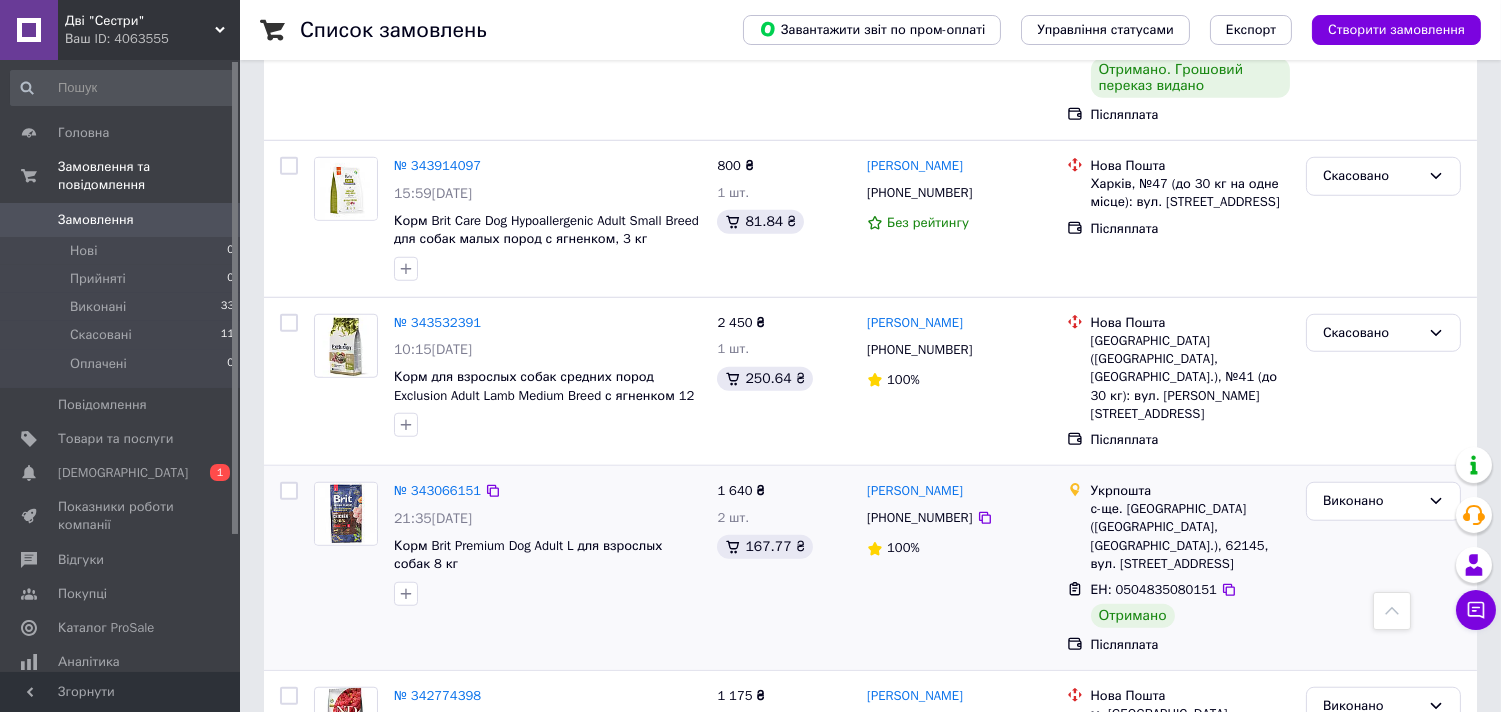 click on "[PHONE_NUMBER]" at bounding box center [919, 518] 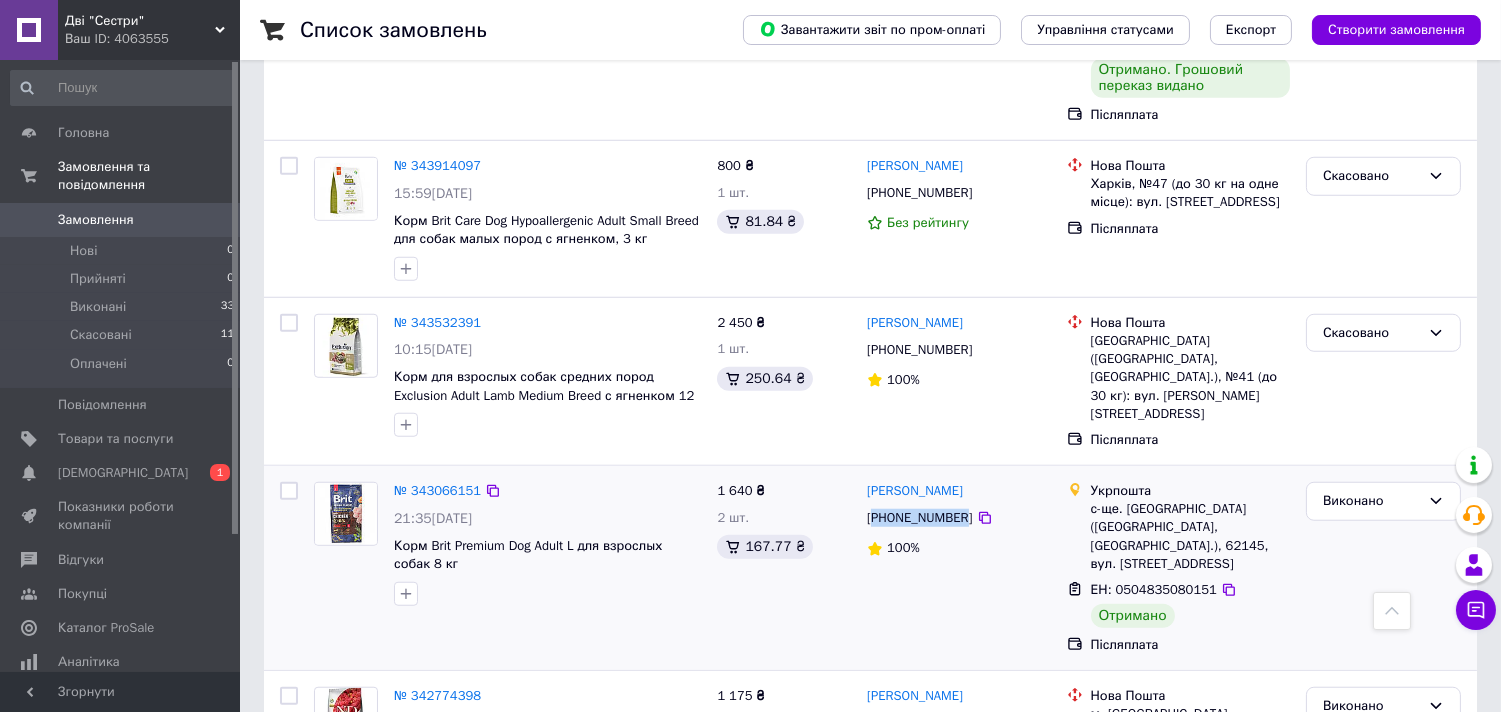 click on "[PHONE_NUMBER]" at bounding box center (919, 518) 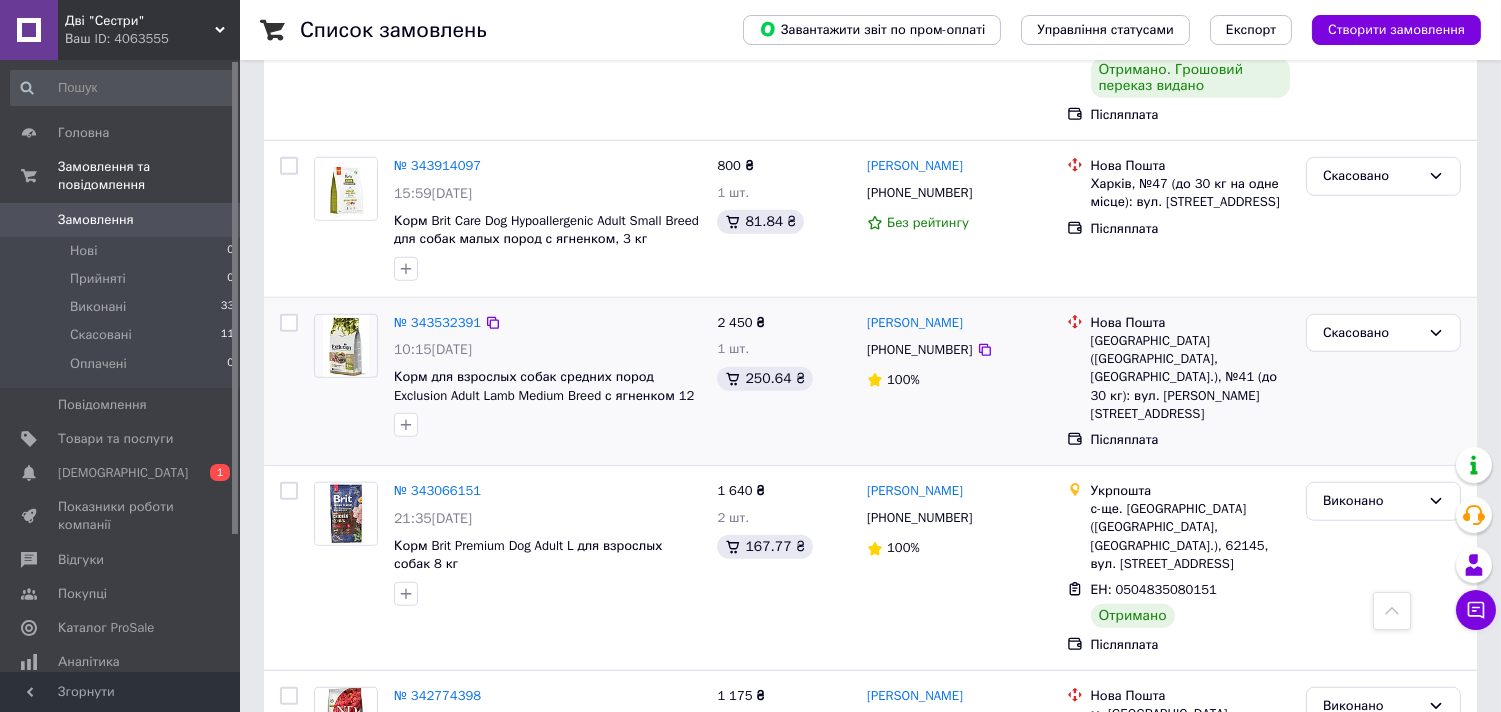click on "[PHONE_NUMBER]" at bounding box center [919, 350] 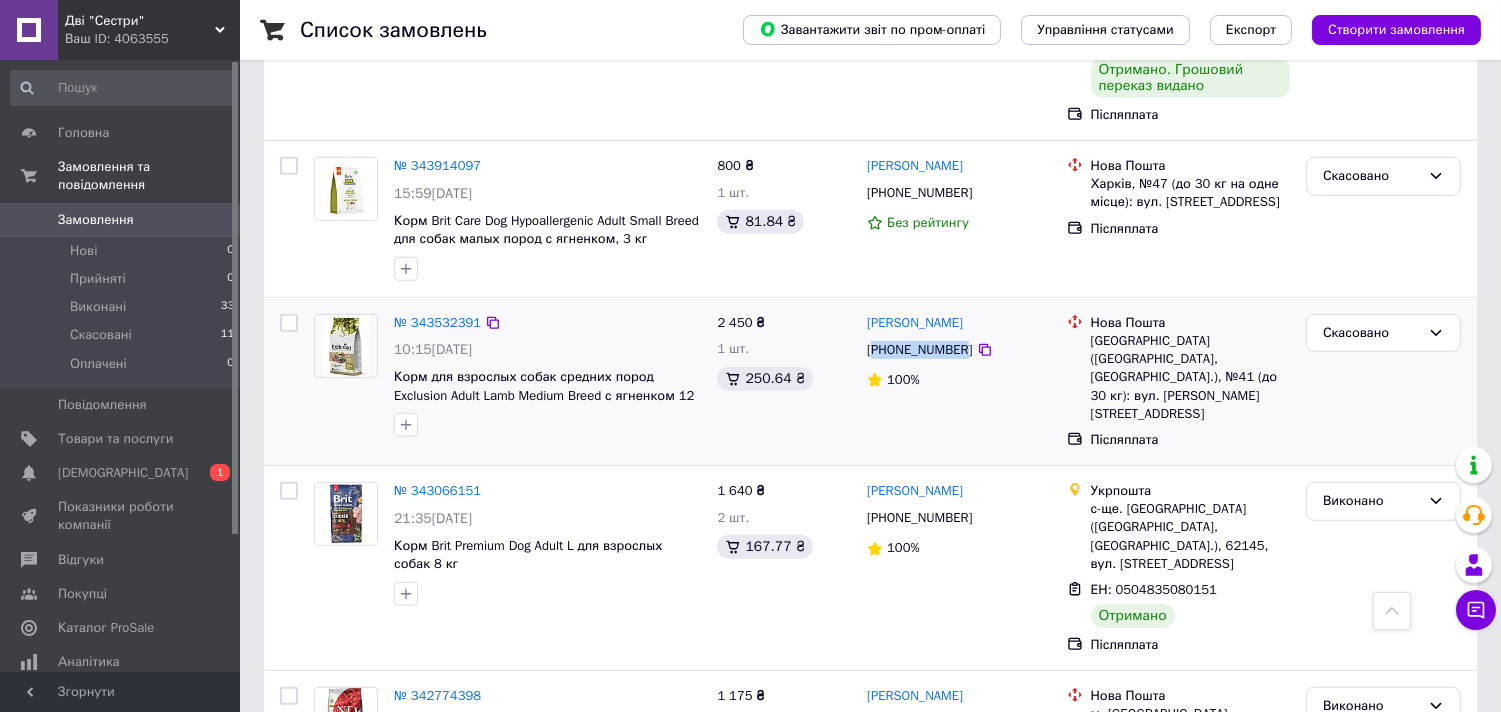 click on "[PHONE_NUMBER]" at bounding box center (919, 350) 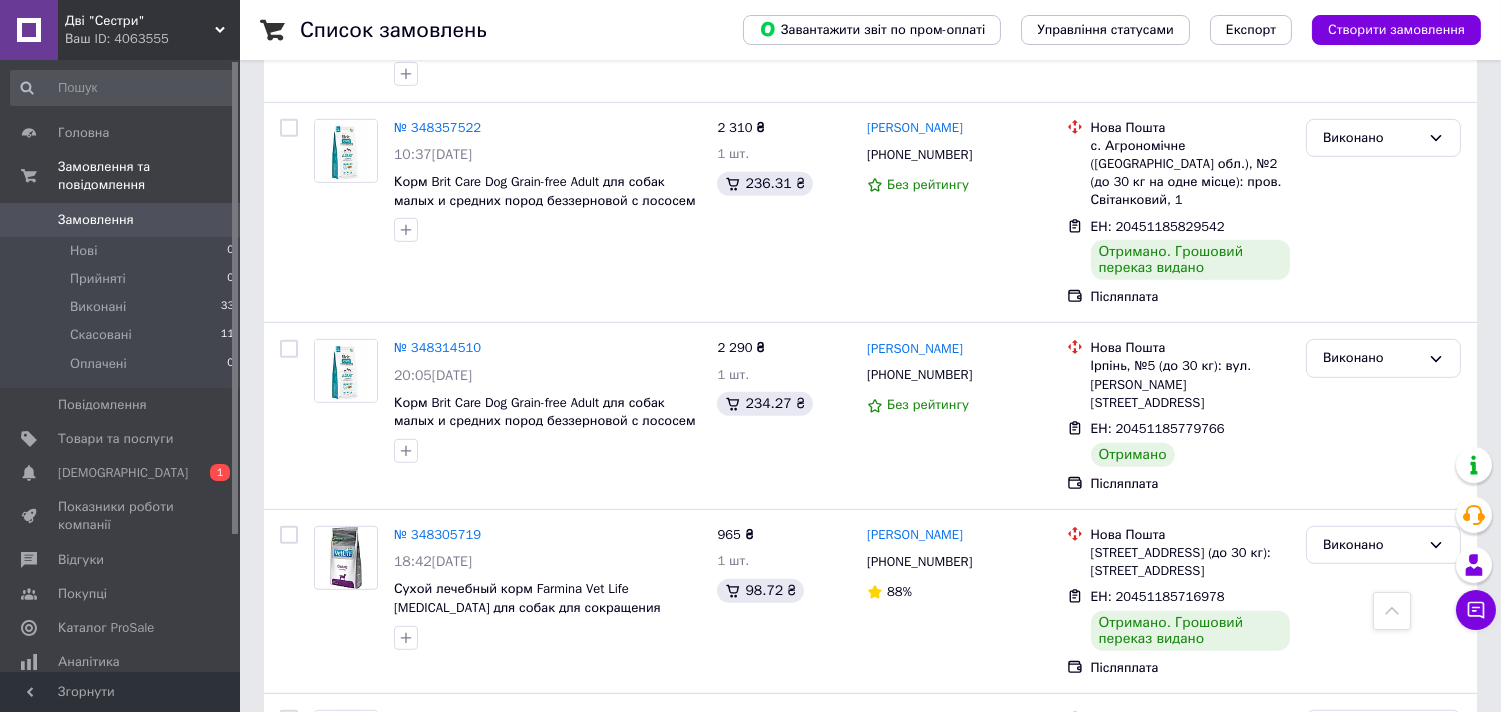 scroll, scrollTop: 1854, scrollLeft: 0, axis: vertical 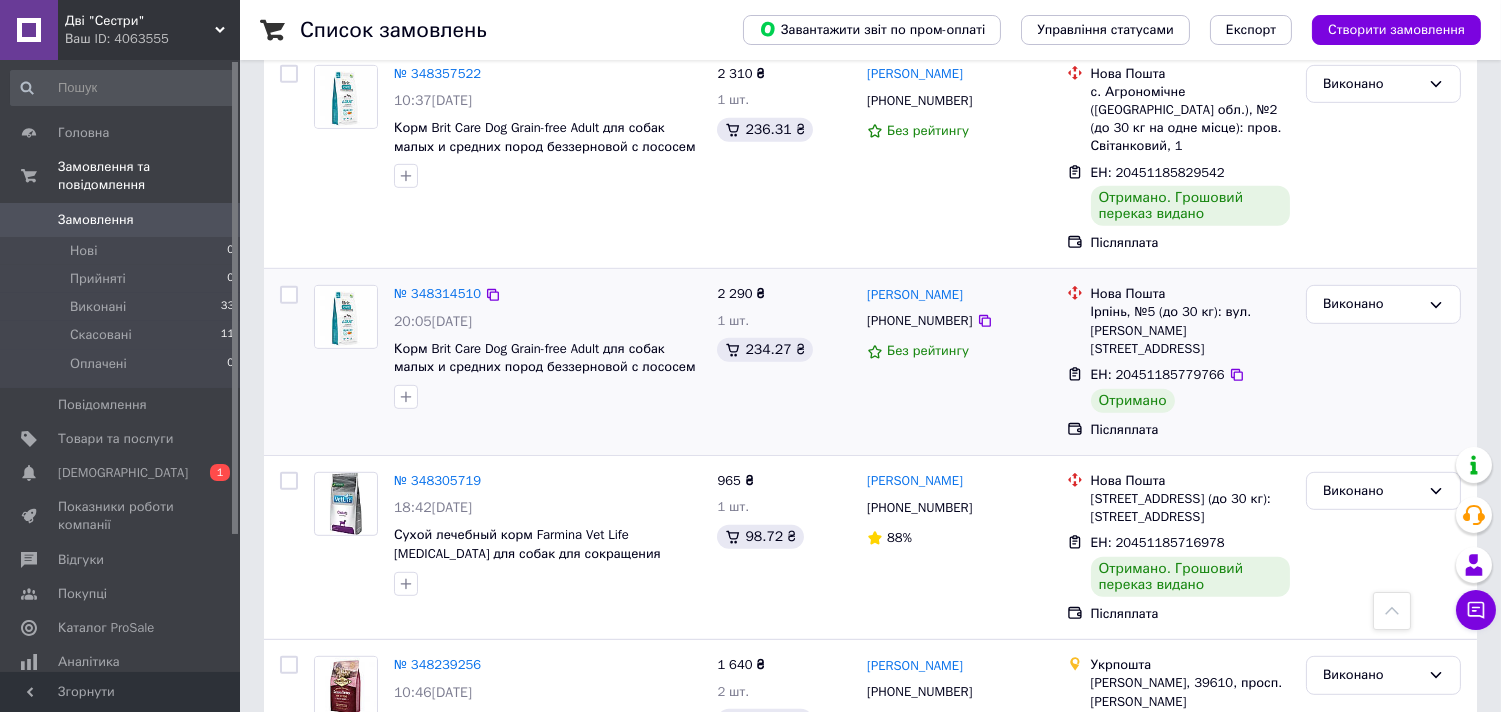 click on "[PHONE_NUMBER]" at bounding box center (919, 321) 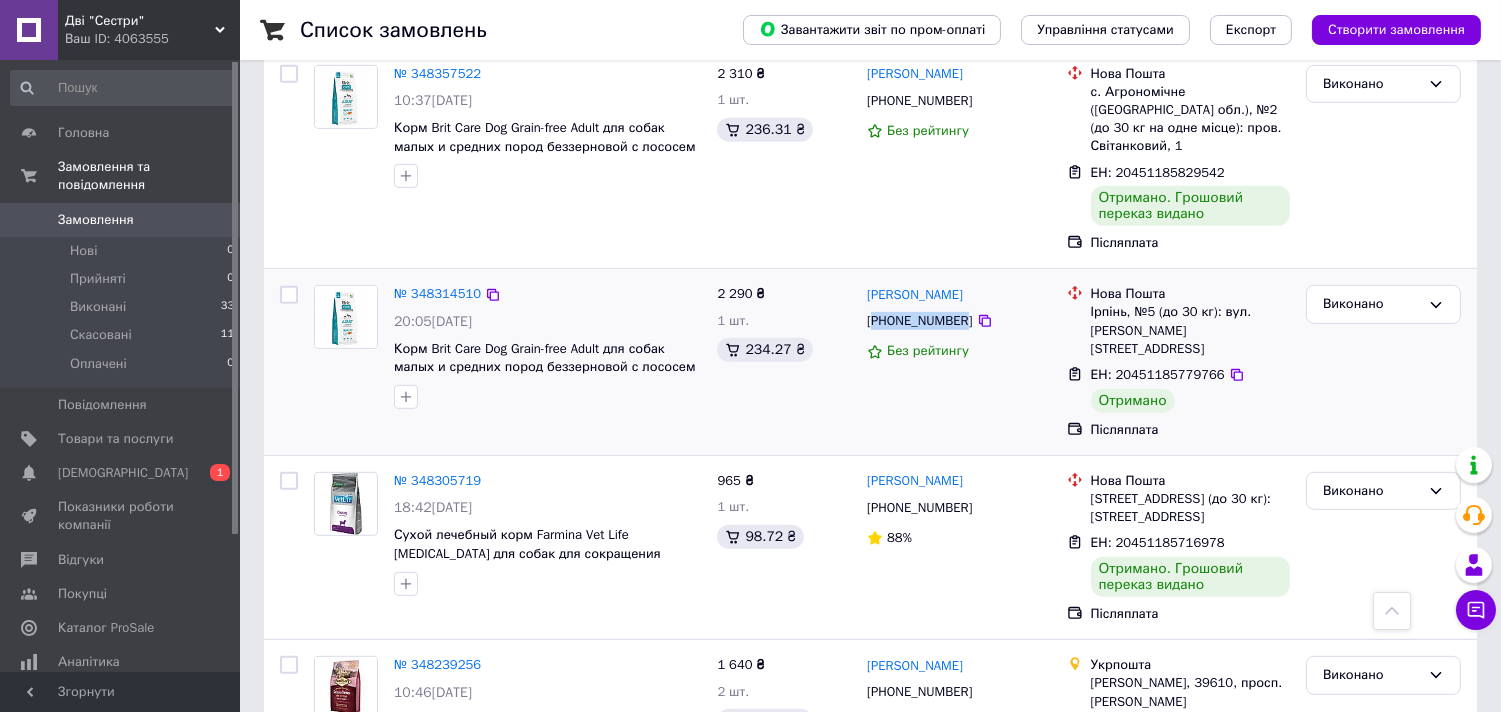 click on "[PHONE_NUMBER]" at bounding box center (919, 321) 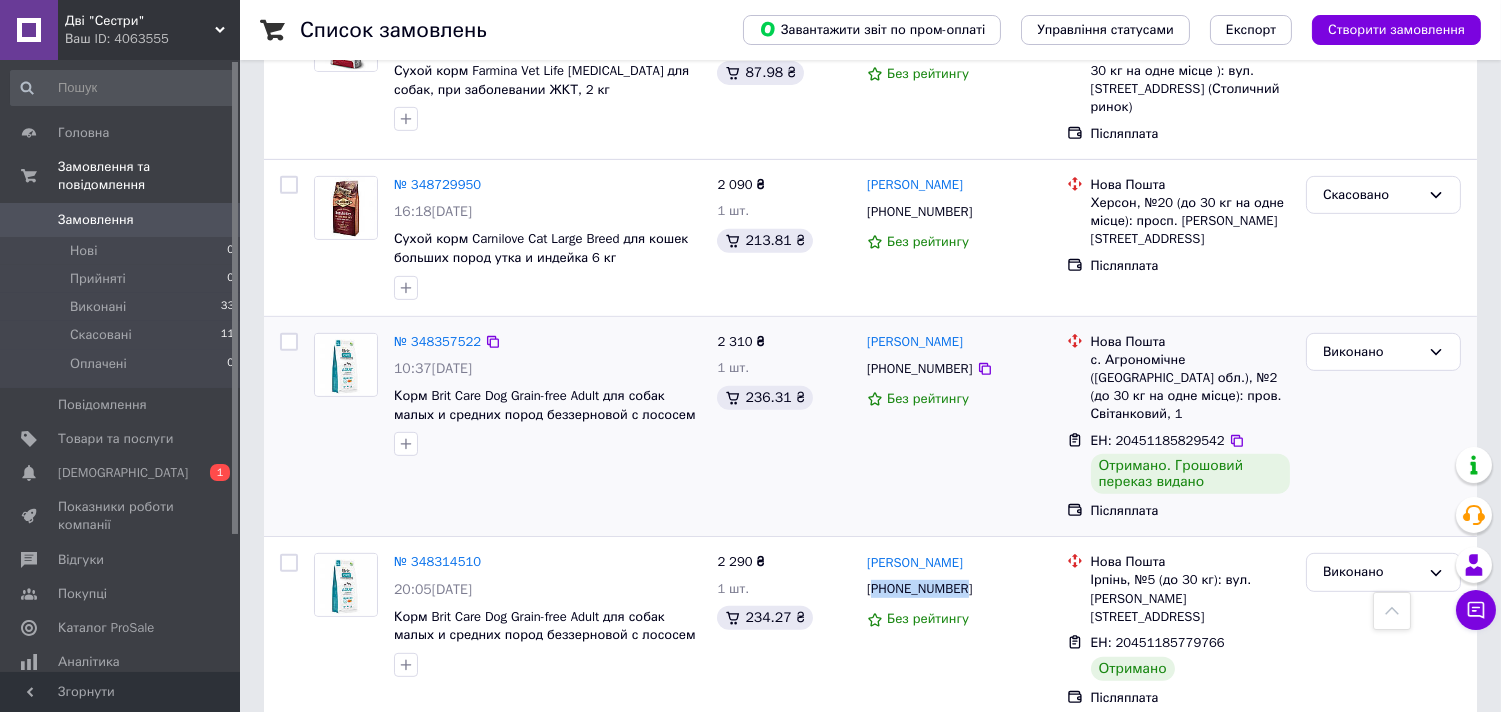 scroll, scrollTop: 1521, scrollLeft: 0, axis: vertical 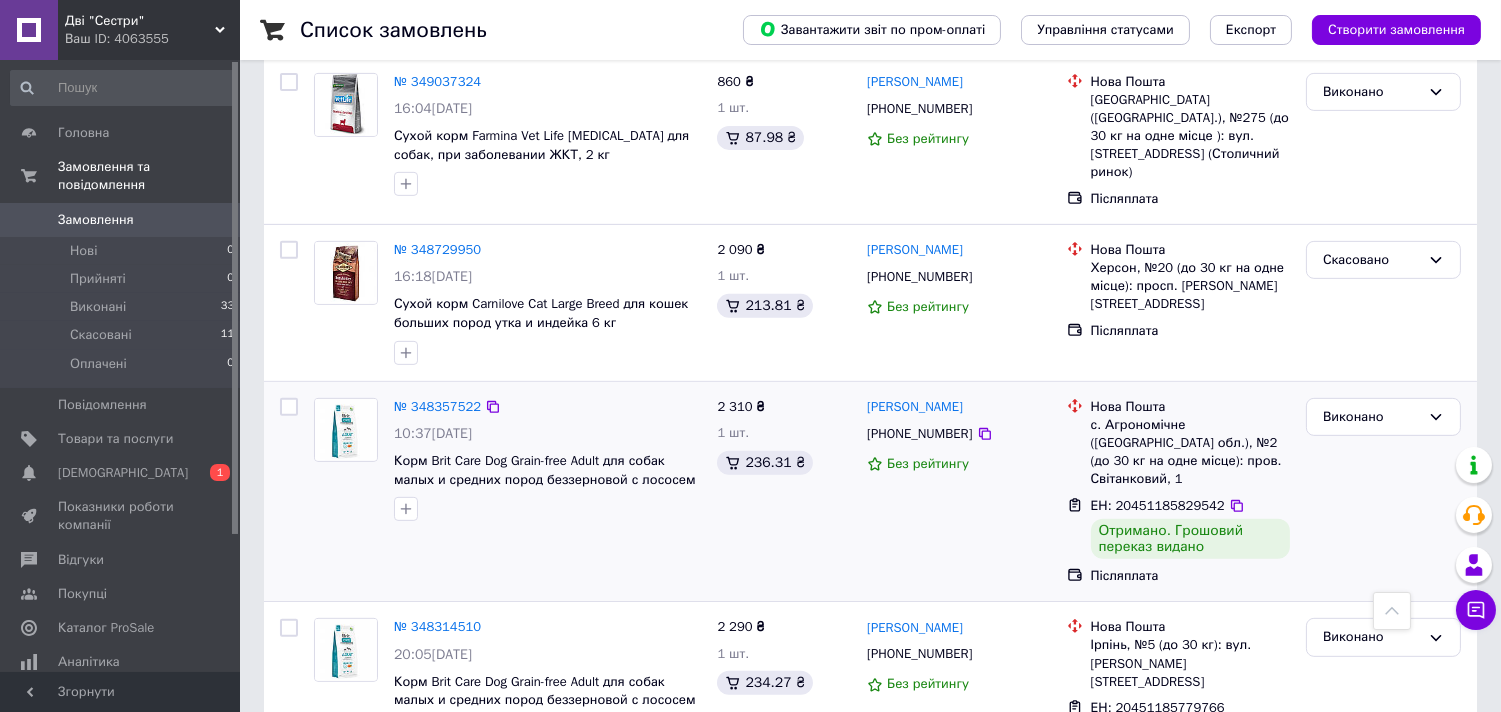 click on "[PHONE_NUMBER]" at bounding box center [919, 434] 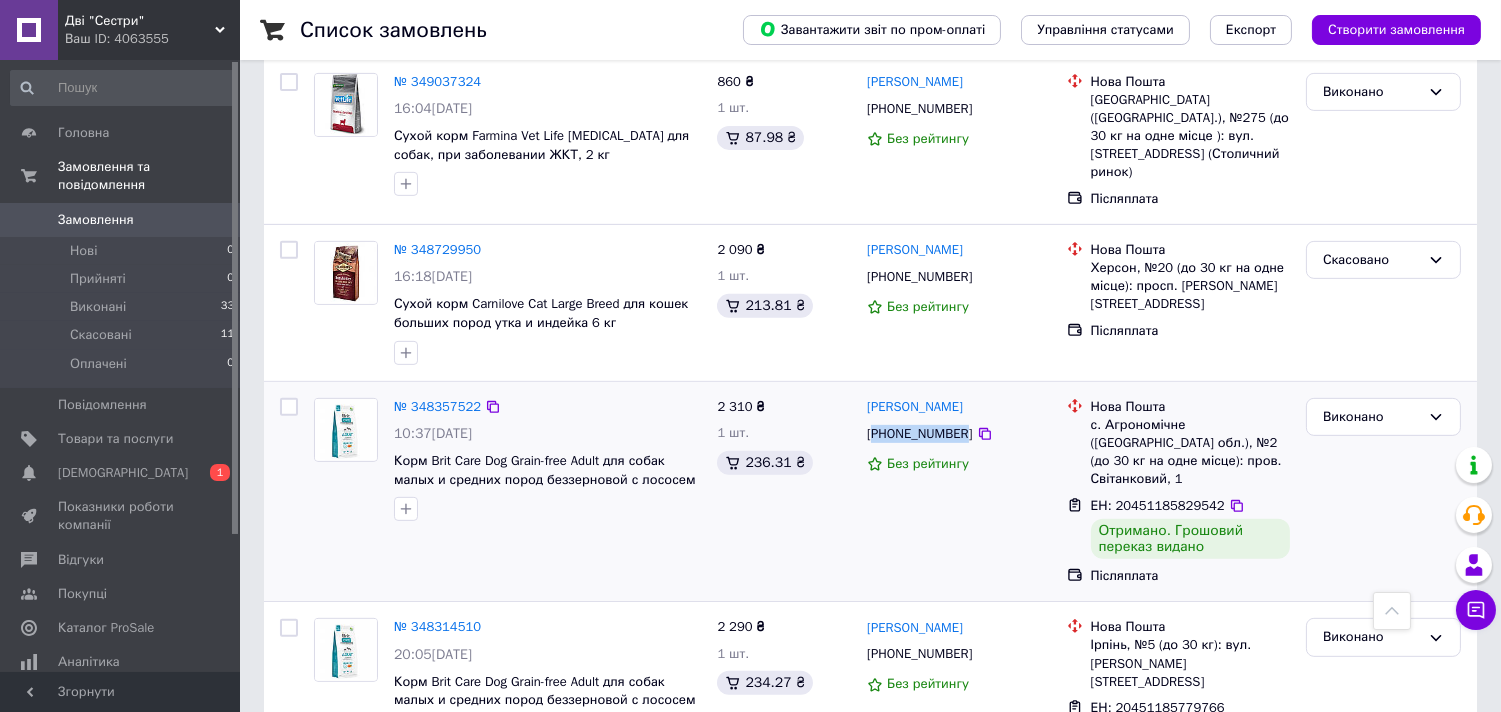 click on "[PHONE_NUMBER]" at bounding box center (919, 434) 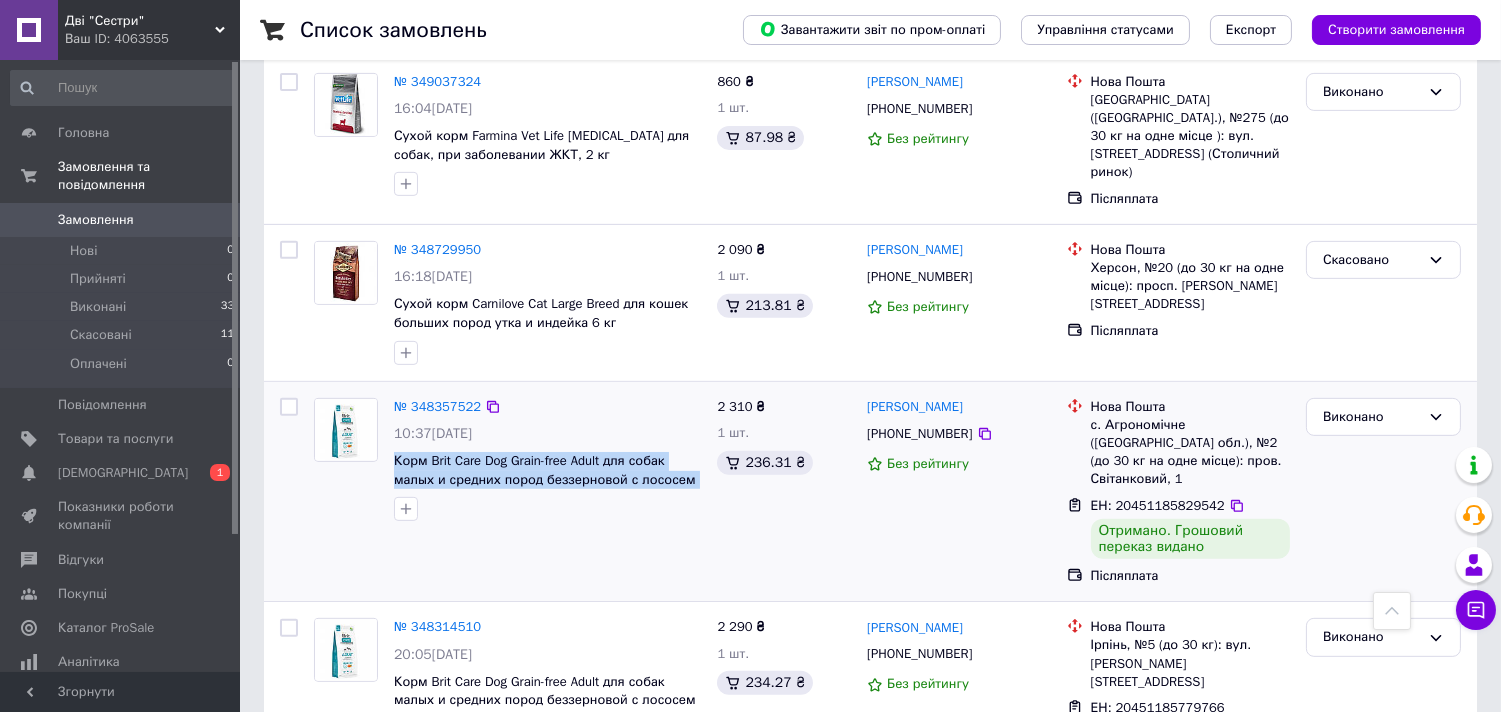 drag, startPoint x: 391, startPoint y: 424, endPoint x: 670, endPoint y: 460, distance: 281.313 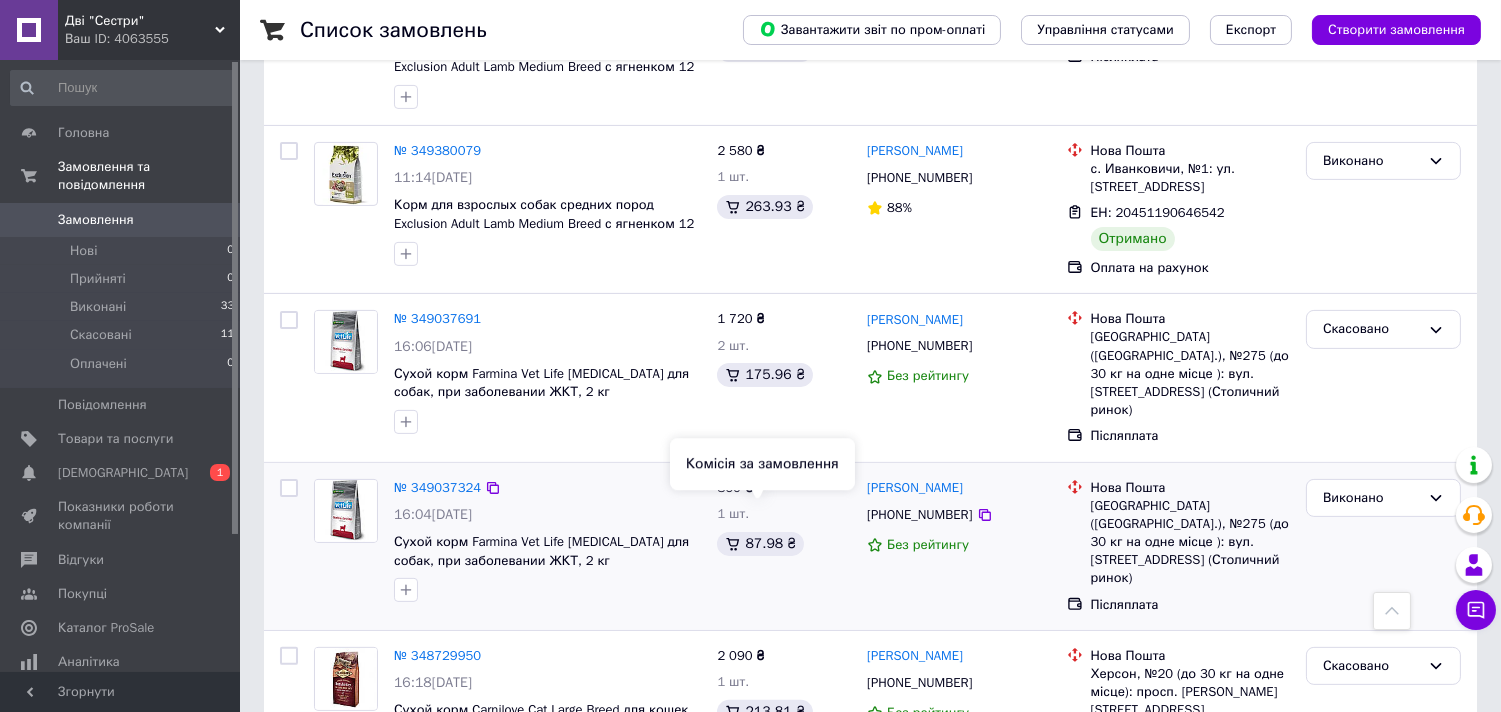 scroll, scrollTop: 1076, scrollLeft: 0, axis: vertical 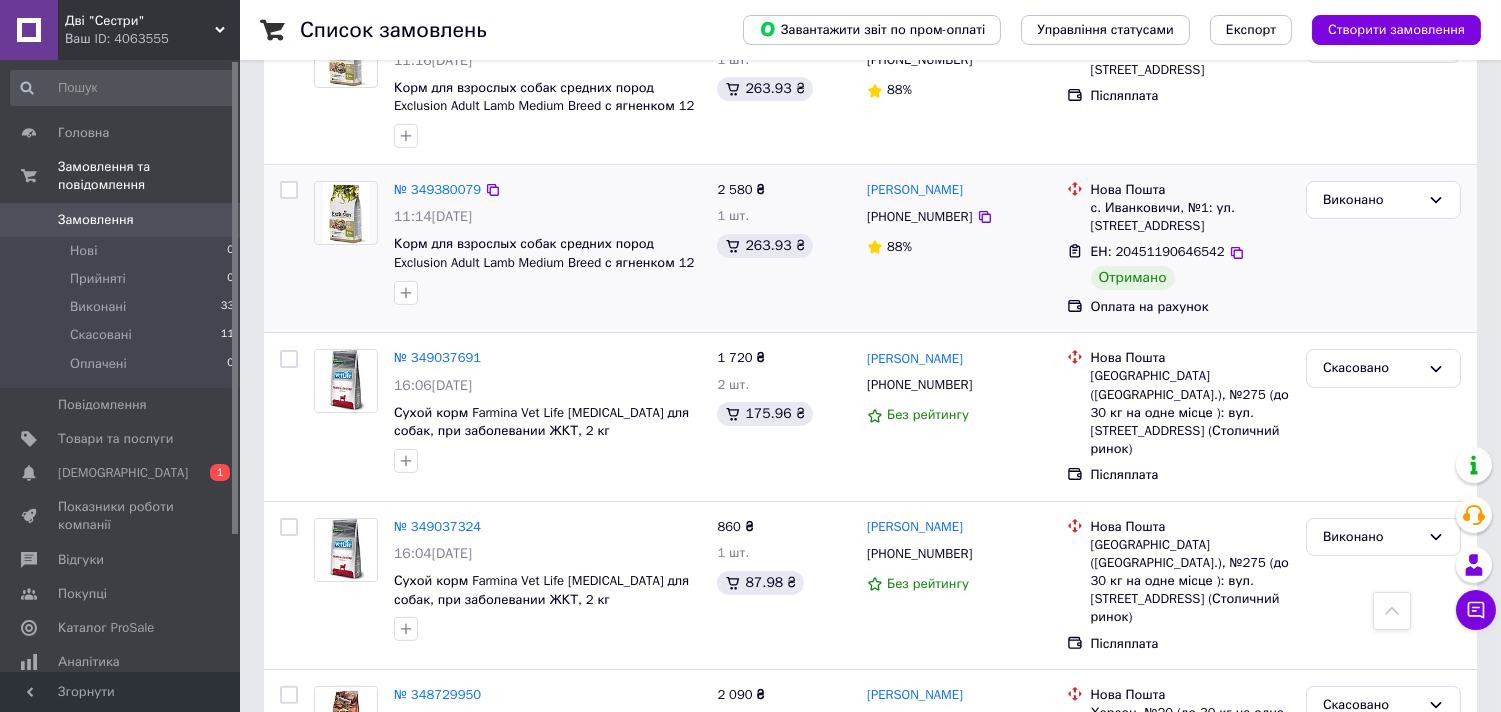 click on "[PHONE_NUMBER]" at bounding box center [919, 217] 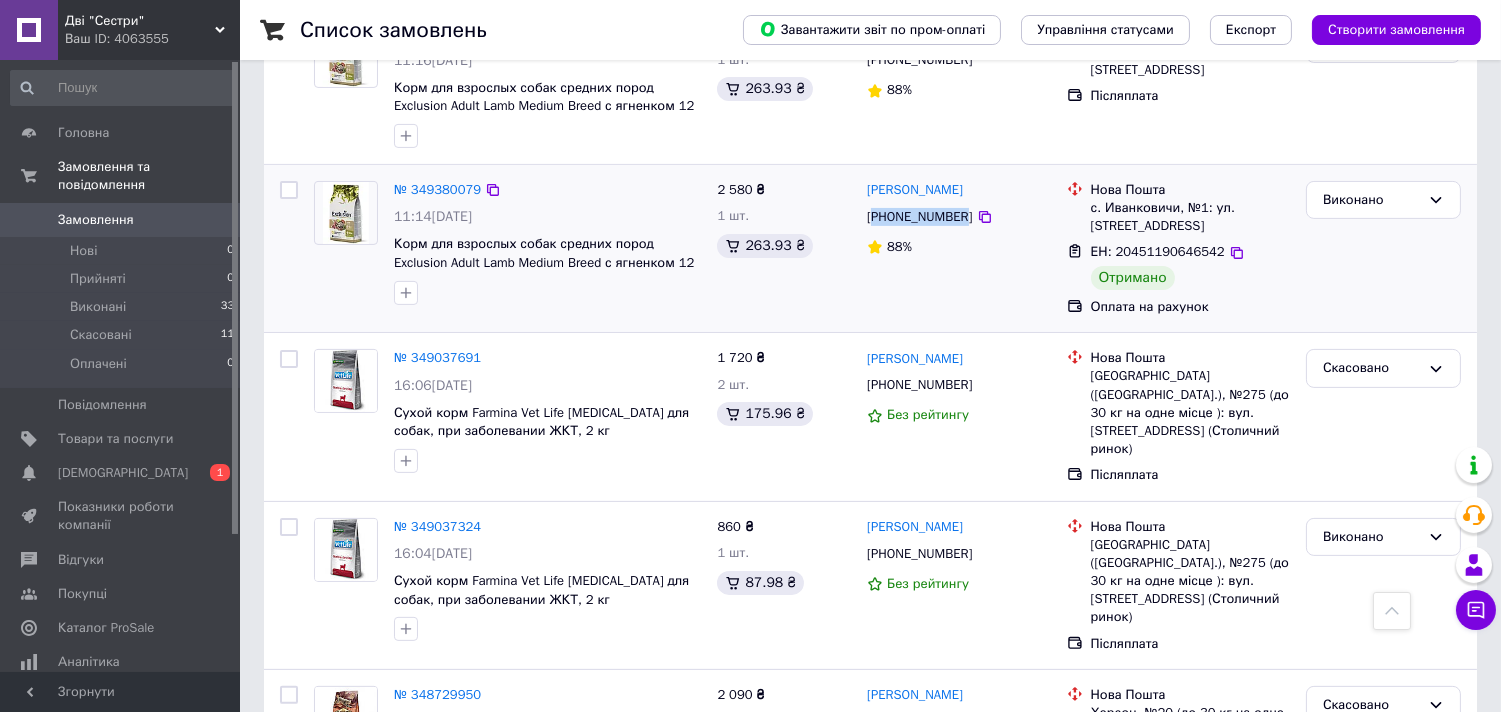 click on "[PHONE_NUMBER]" at bounding box center (919, 217) 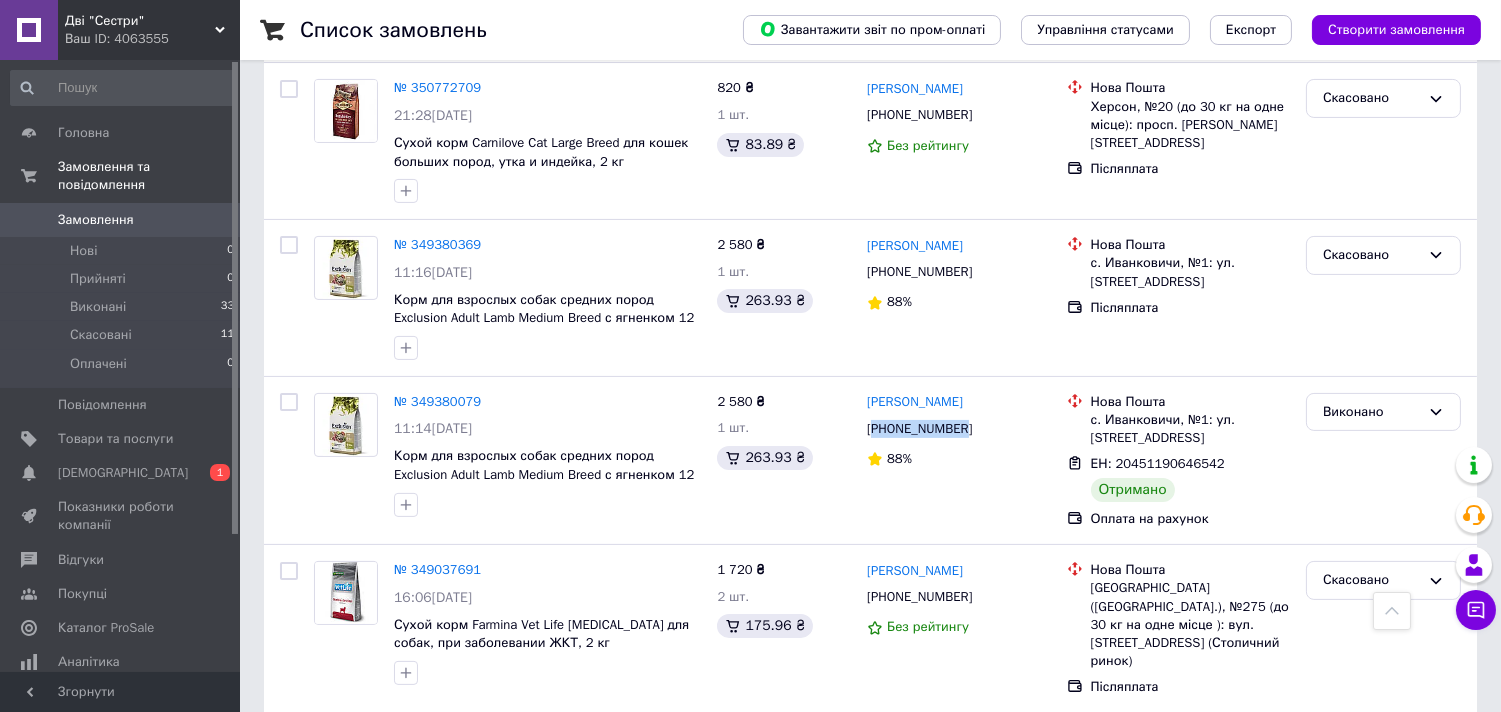 scroll, scrollTop: 888, scrollLeft: 0, axis: vertical 